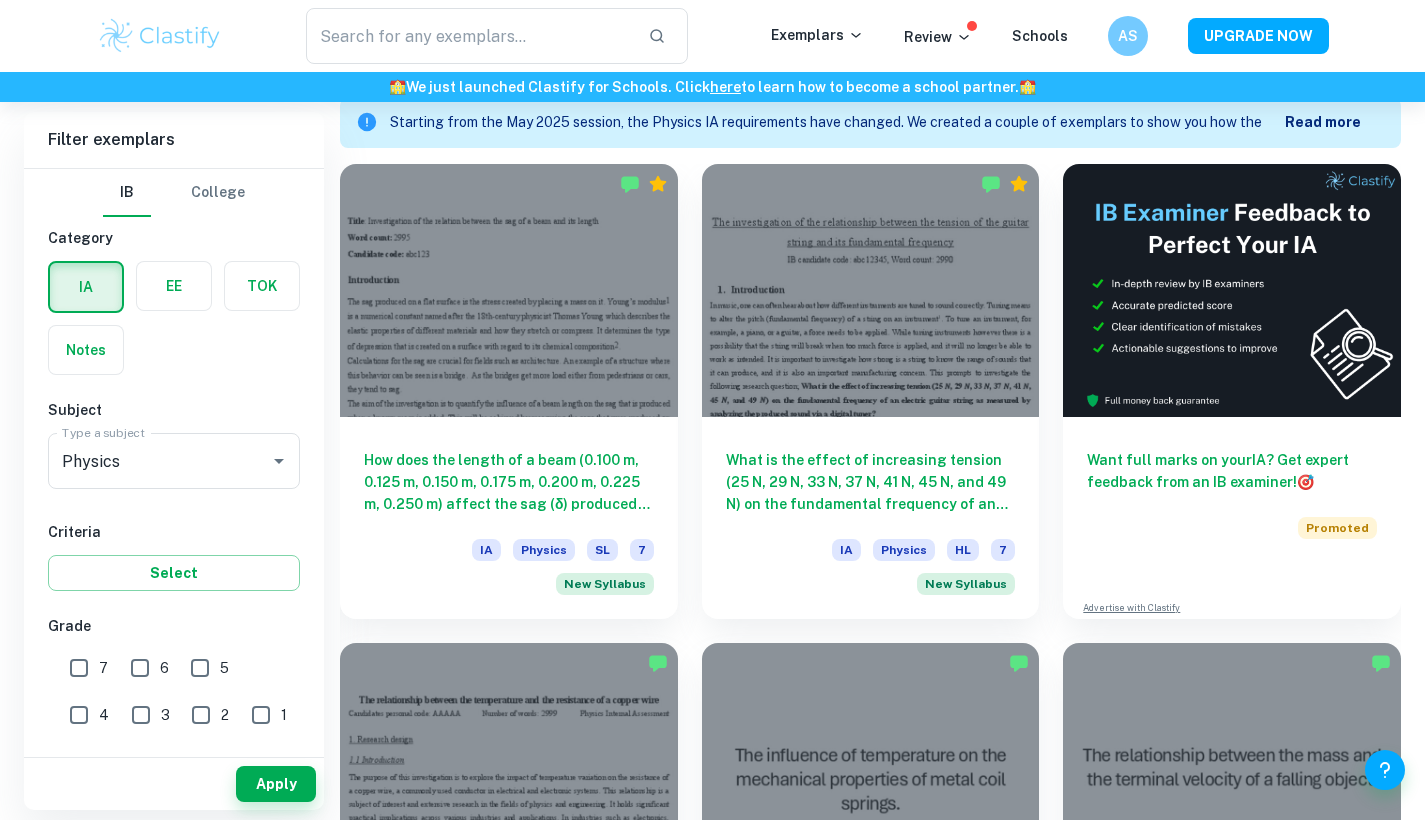 scroll, scrollTop: 576, scrollLeft: 0, axis: vertical 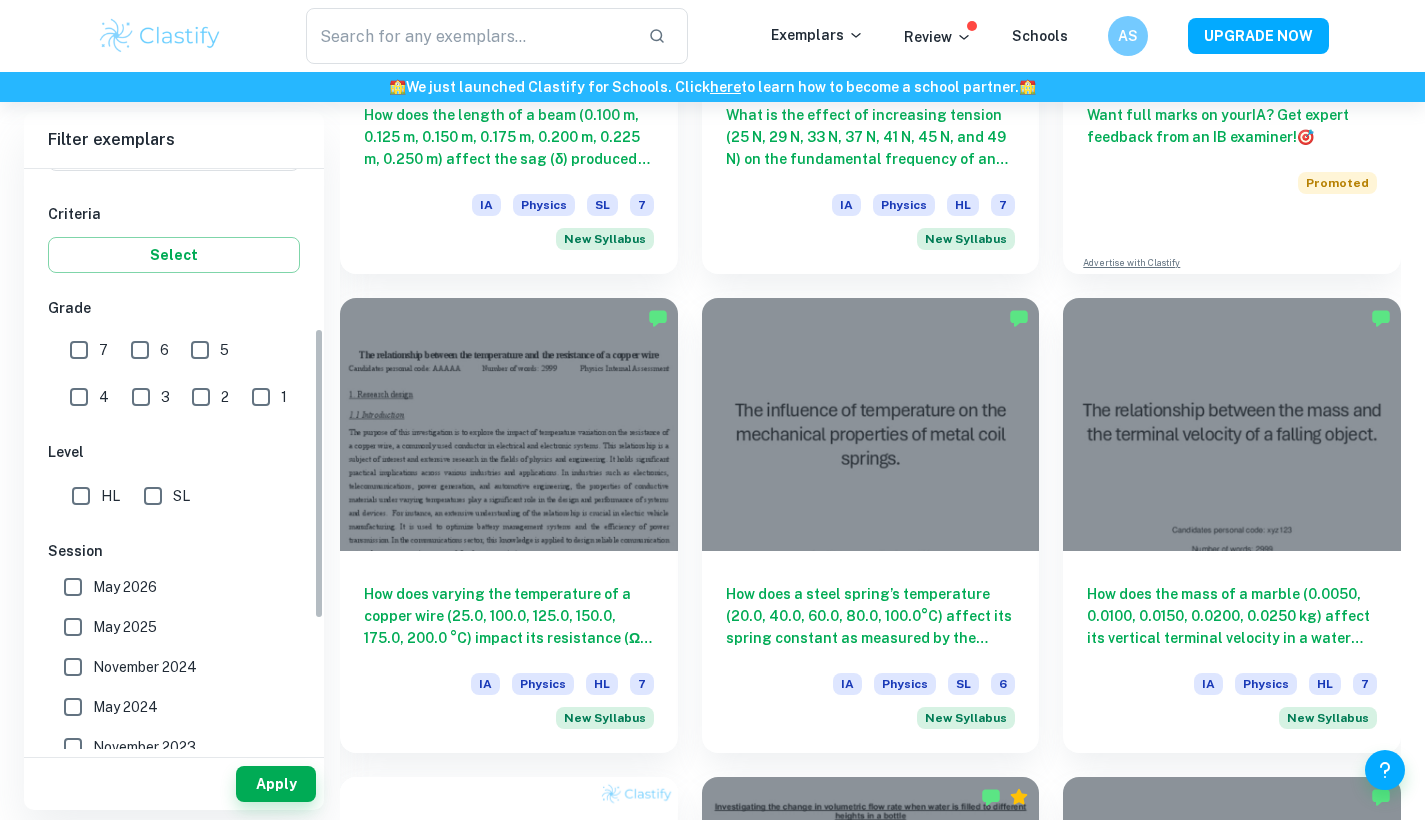 click on "HL" at bounding box center (81, 496) 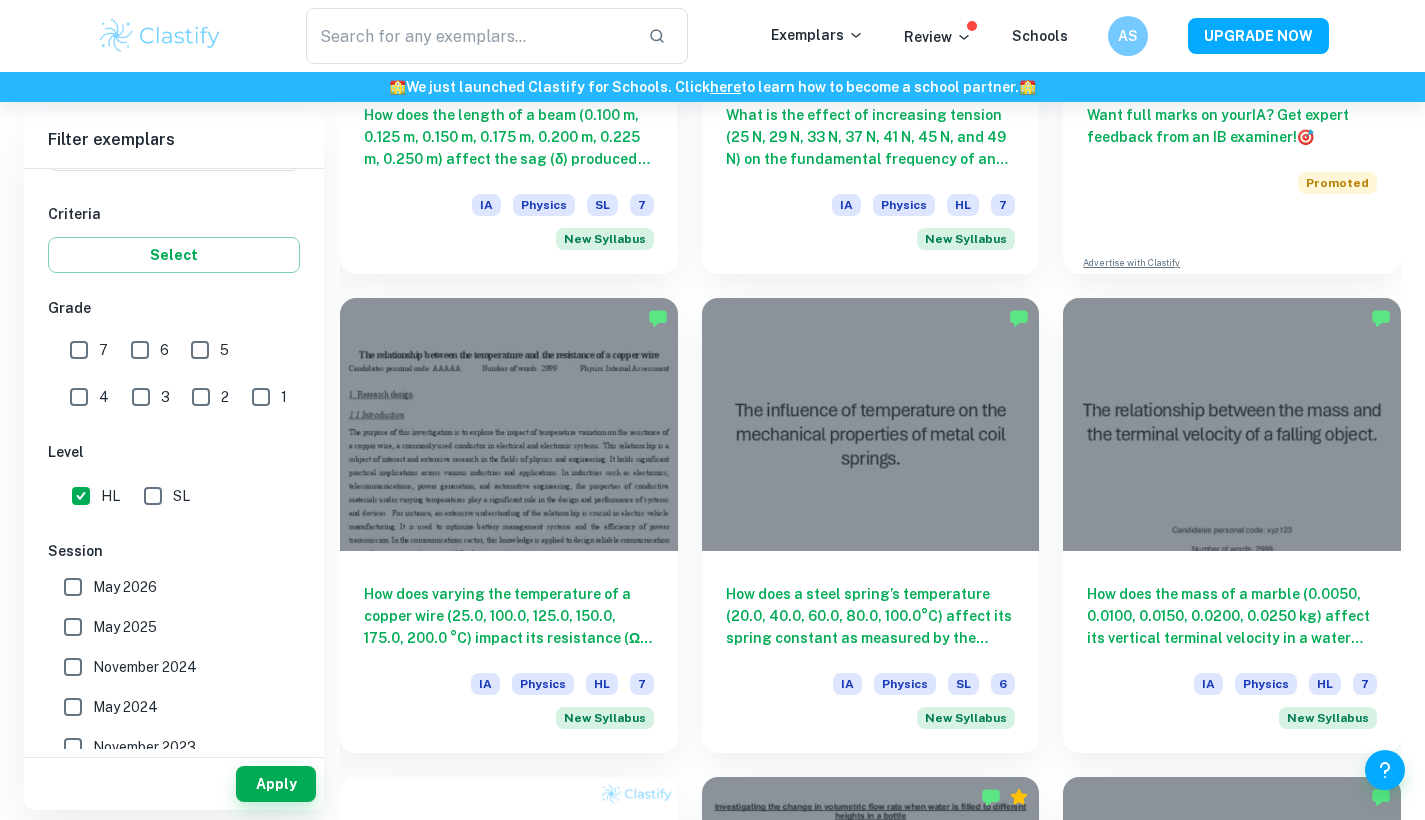 click on "7" at bounding box center [79, 350] 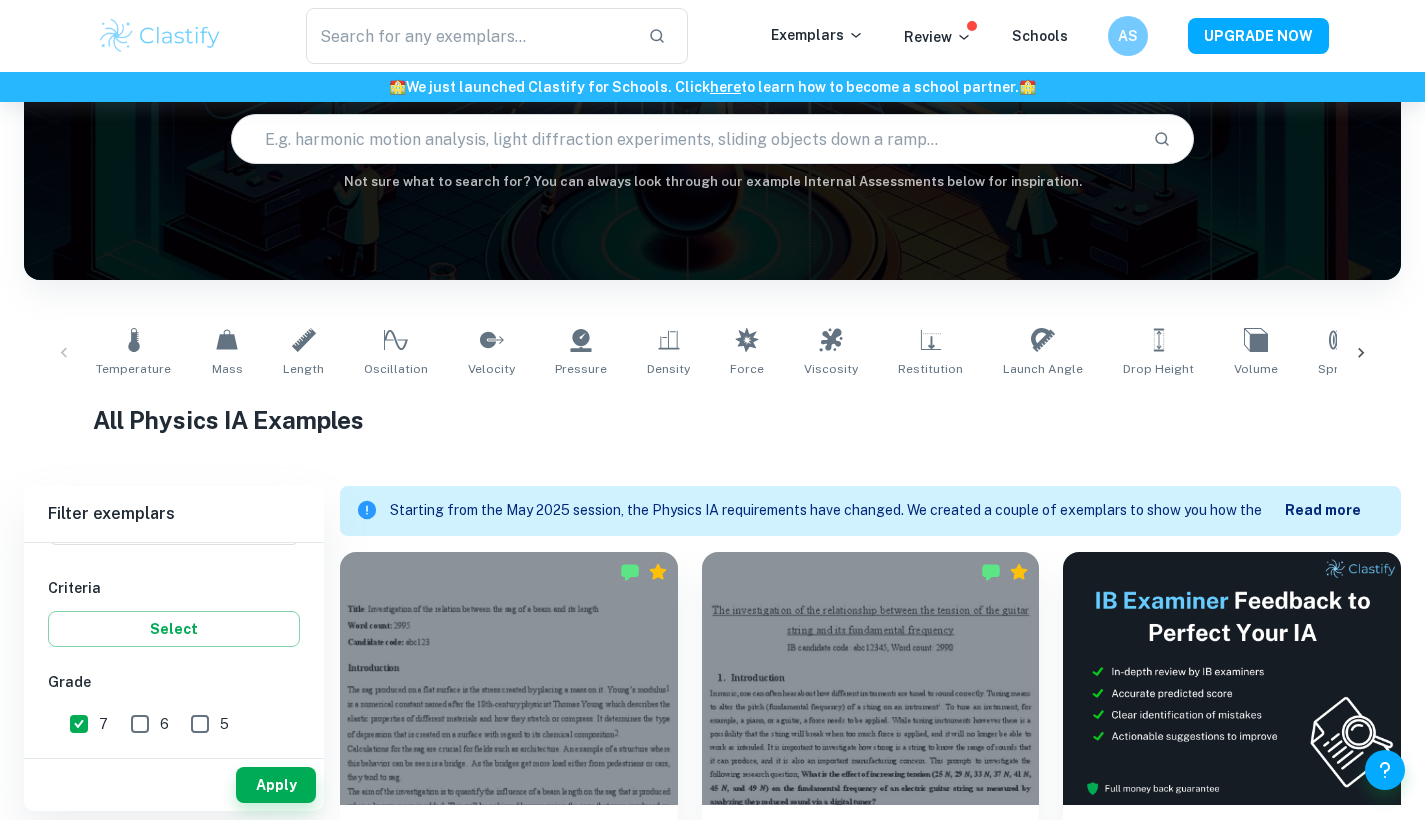 scroll, scrollTop: 921, scrollLeft: 0, axis: vertical 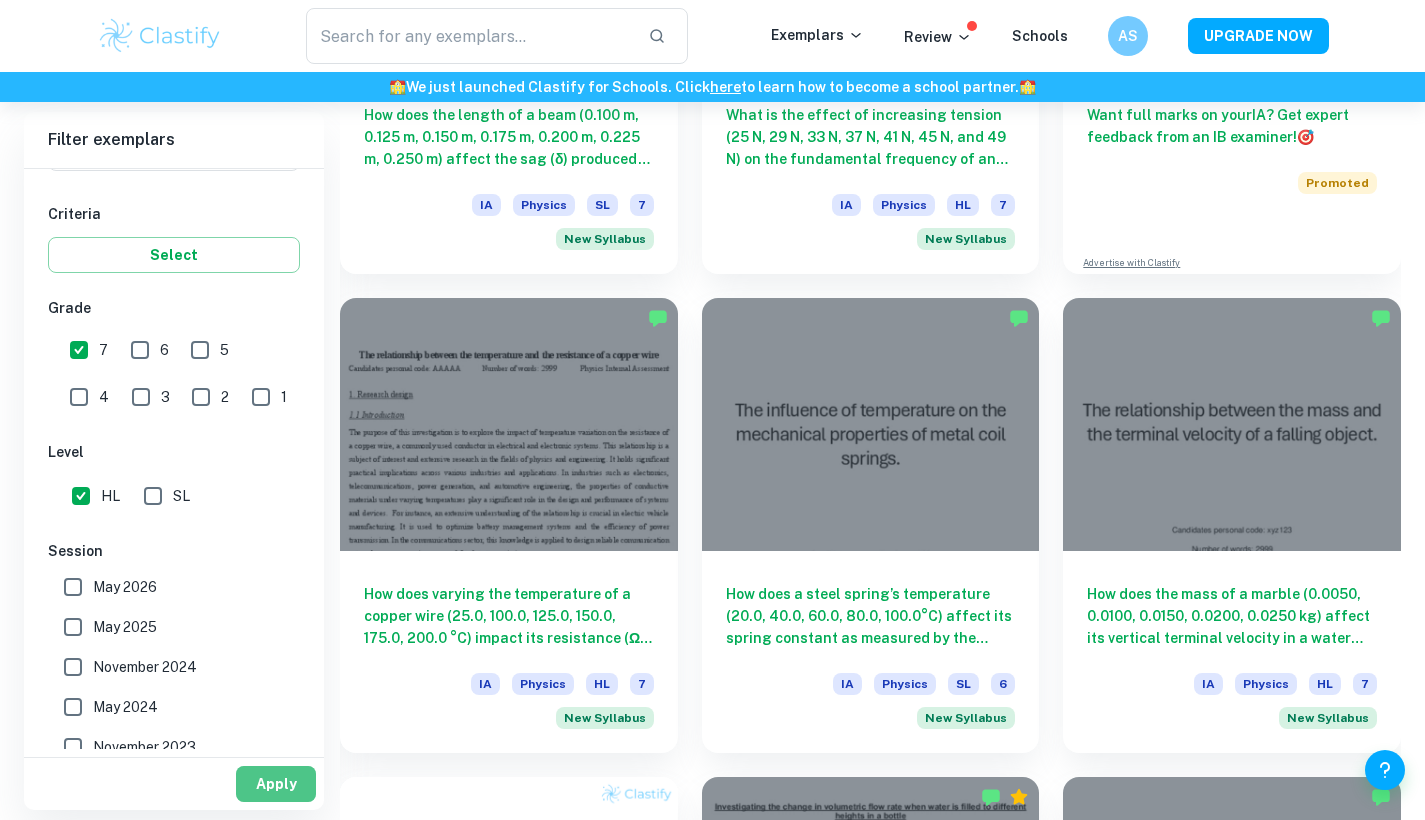 click on "Apply" at bounding box center (276, 784) 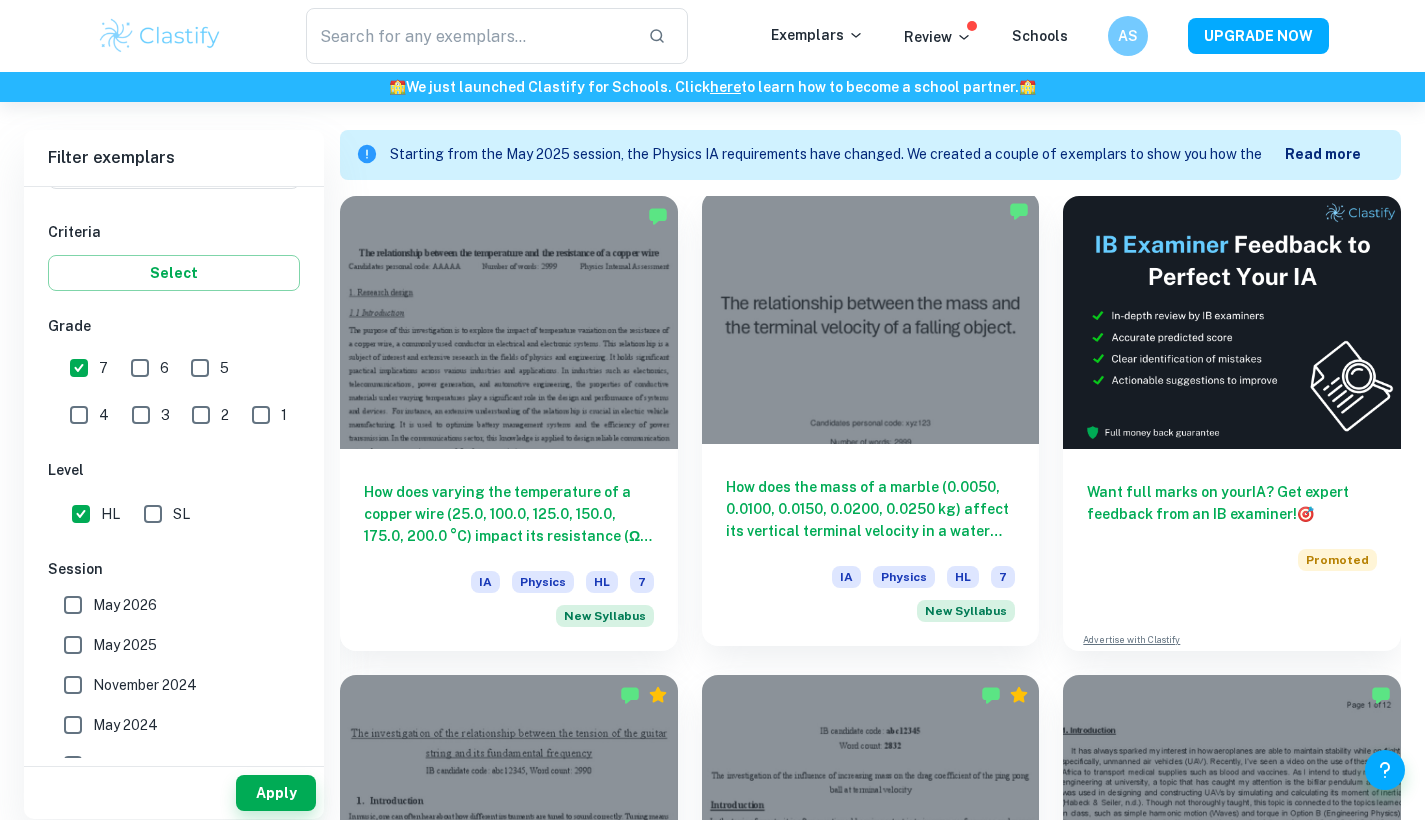 scroll, scrollTop: 856, scrollLeft: 0, axis: vertical 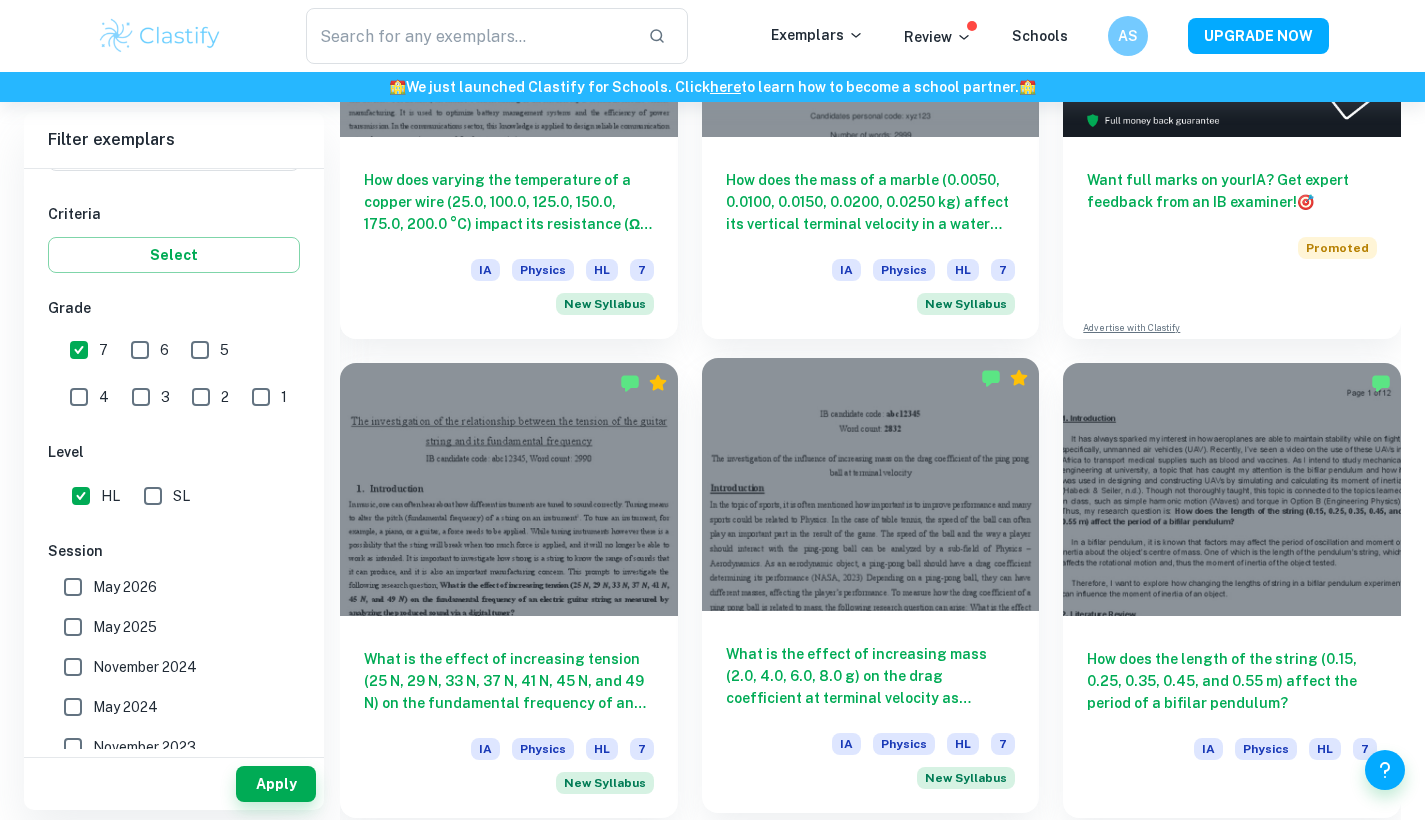 click at bounding box center (871, 484) 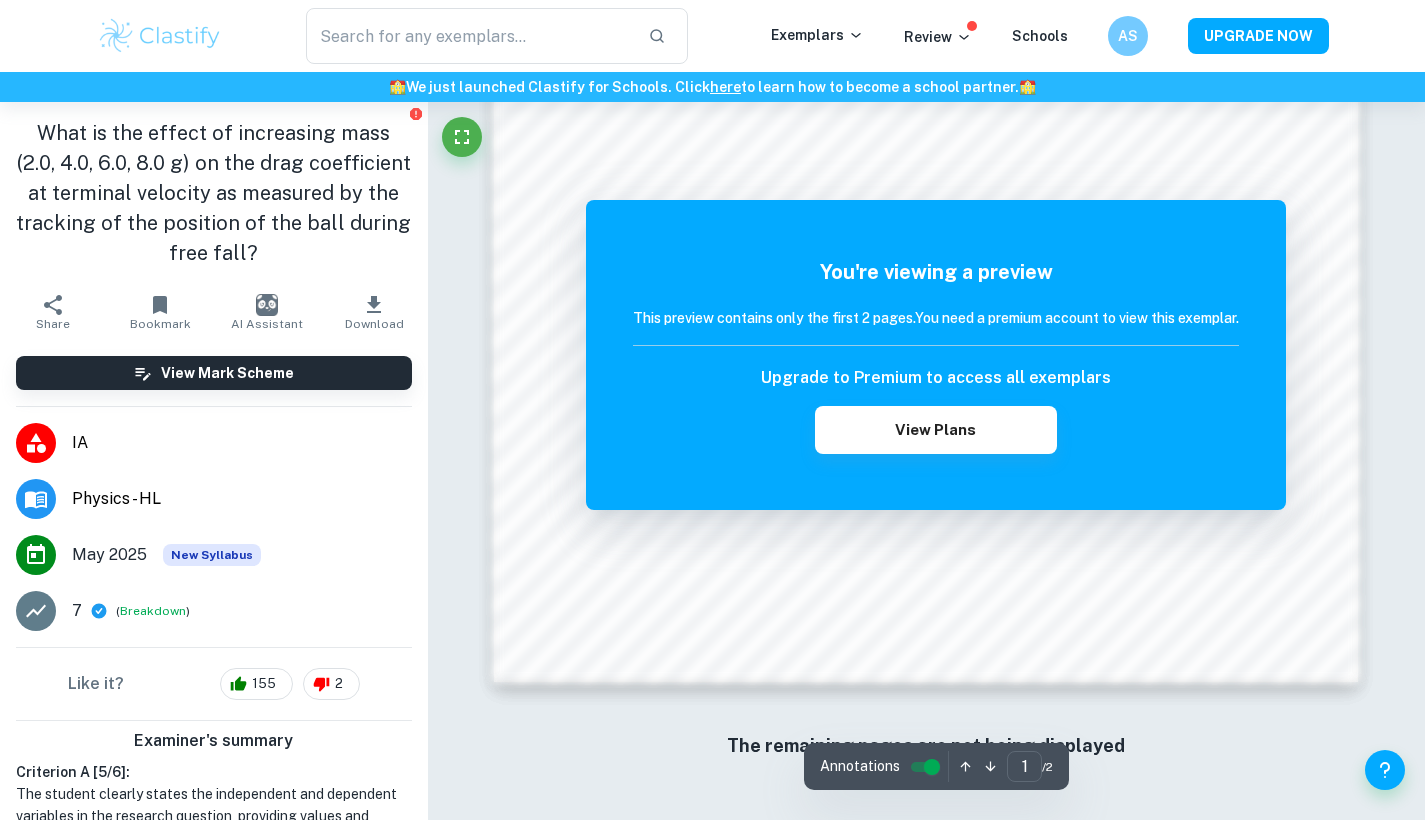 scroll, scrollTop: 1897, scrollLeft: 0, axis: vertical 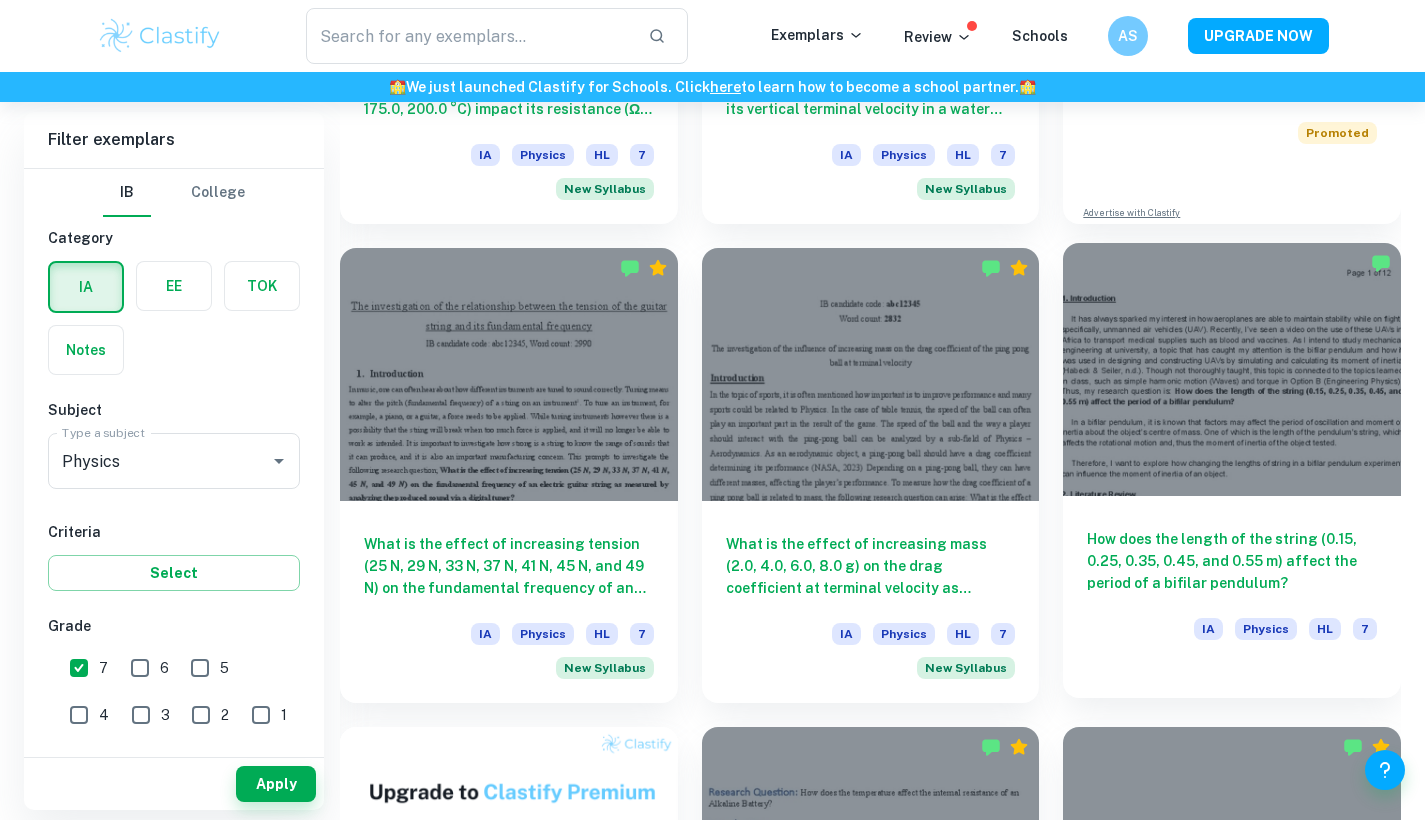 click at bounding box center [1232, 369] 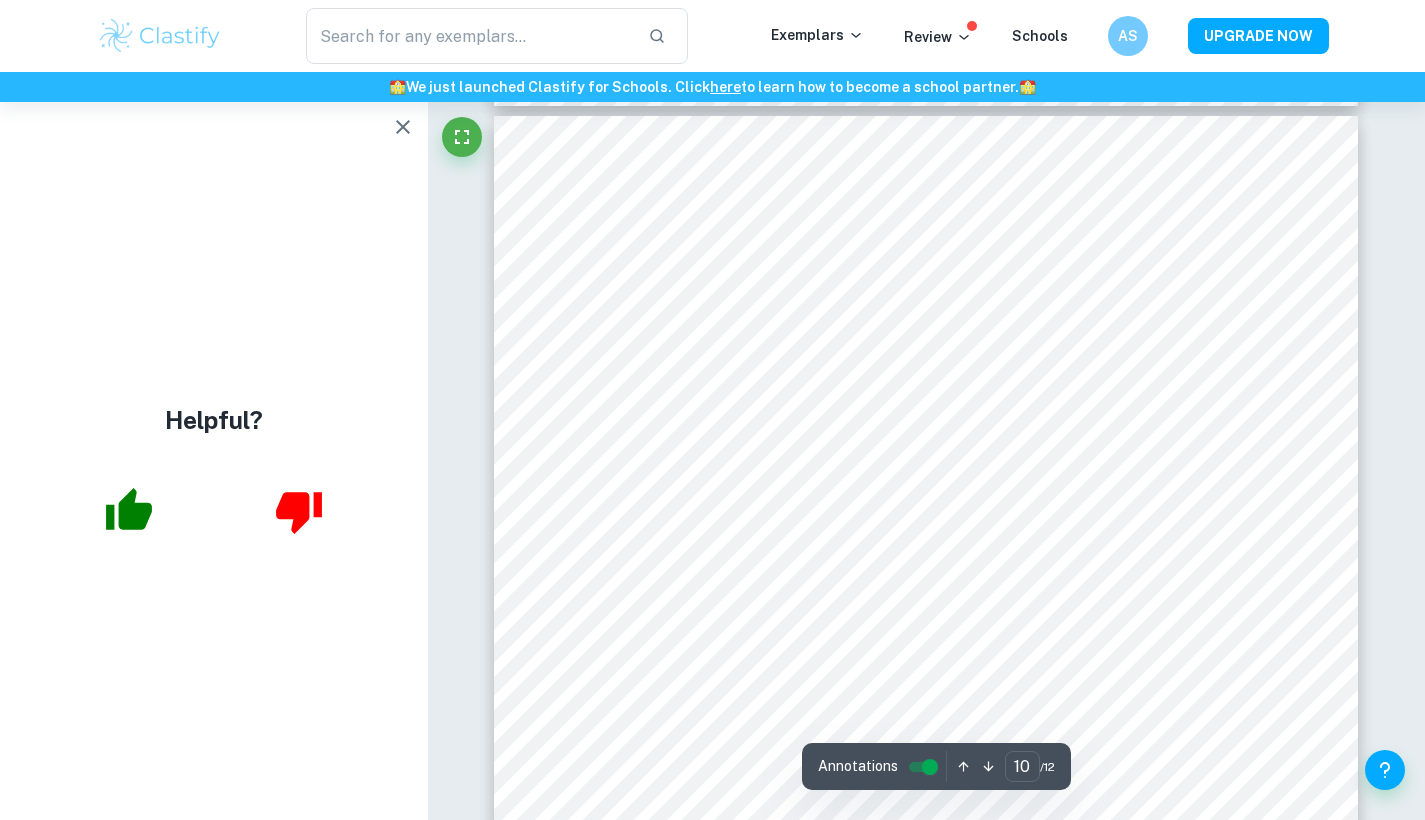 scroll, scrollTop: 11503, scrollLeft: 0, axis: vertical 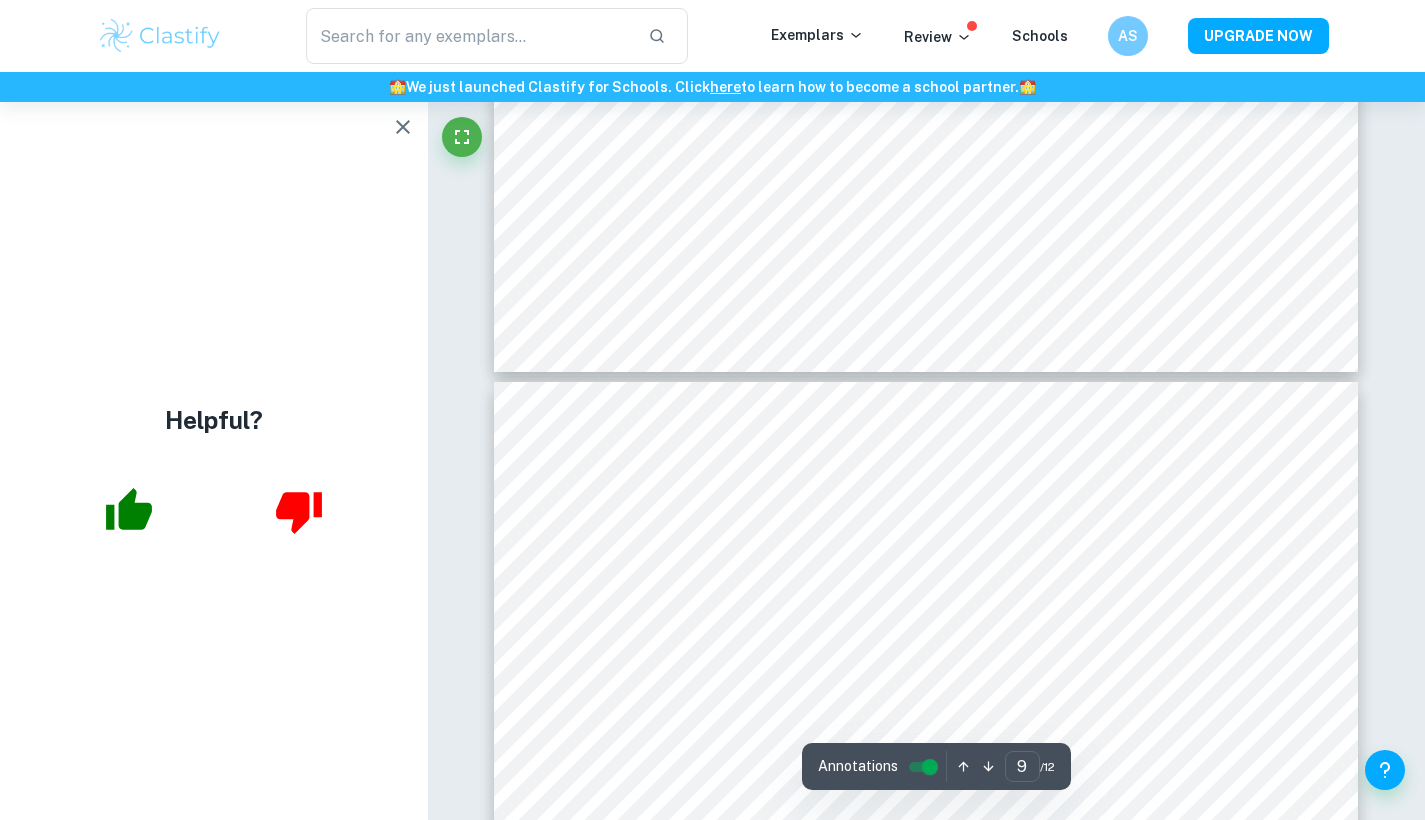 type on "10" 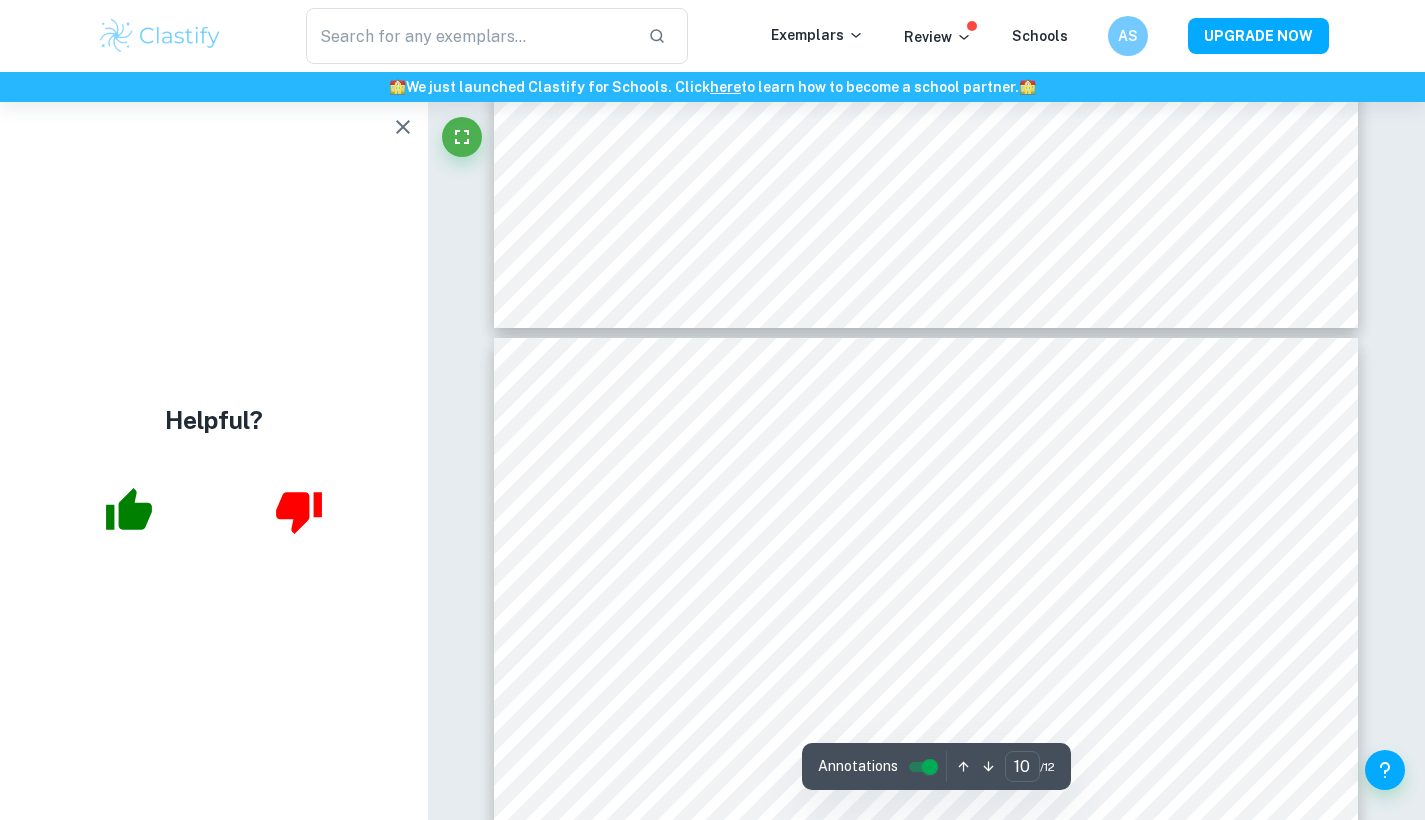 scroll, scrollTop: 11283, scrollLeft: 0, axis: vertical 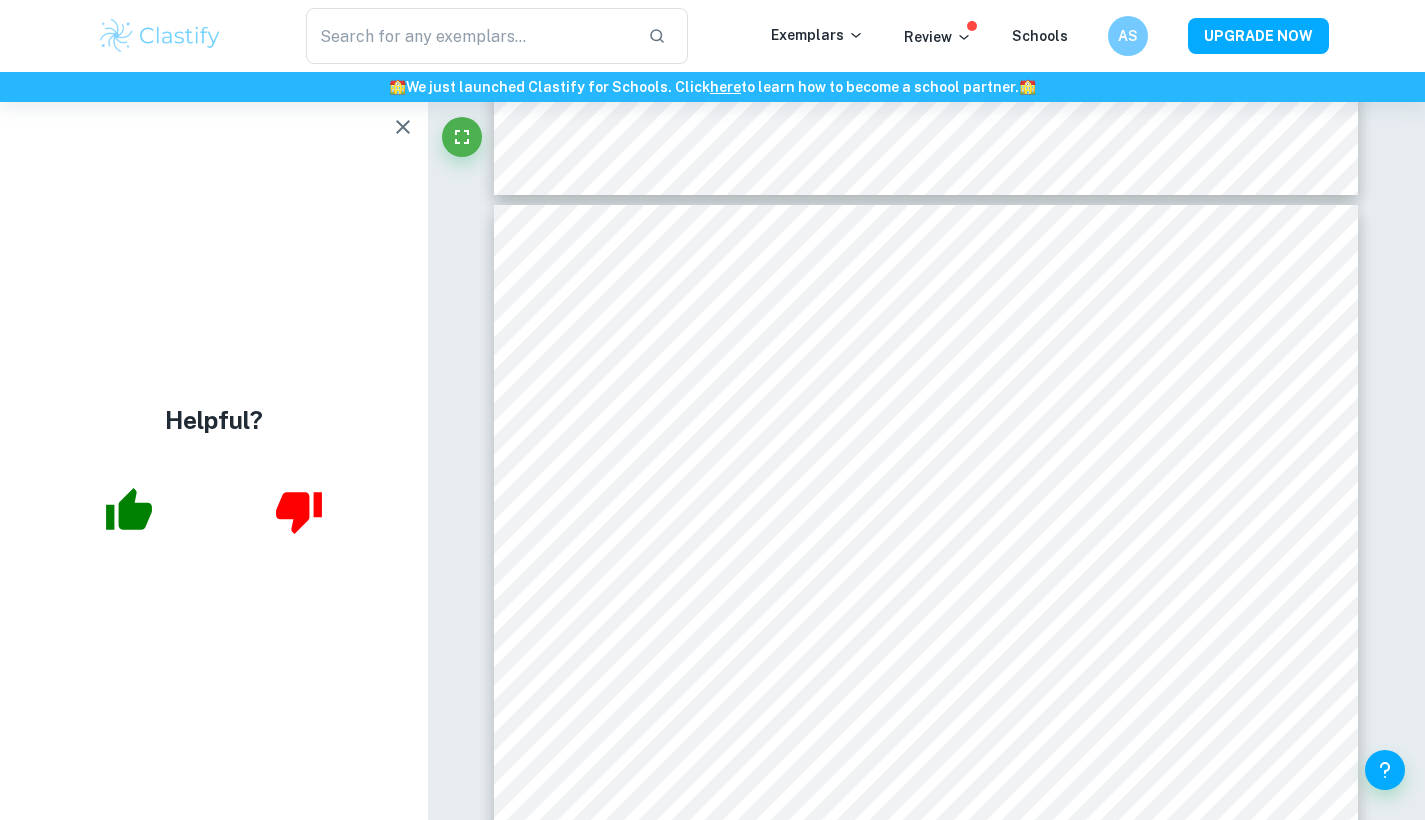 type on "9" 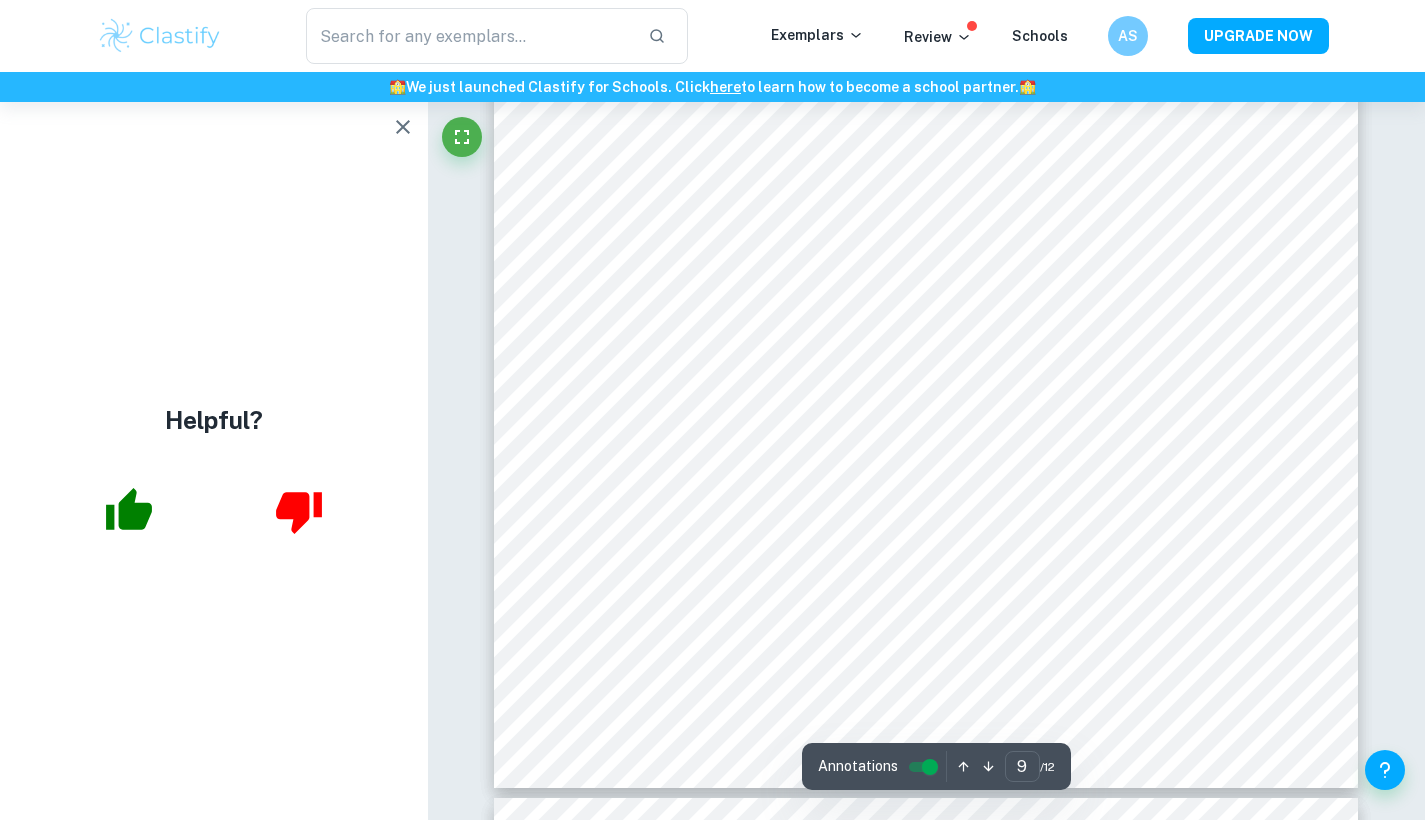 scroll, scrollTop: 10723, scrollLeft: 0, axis: vertical 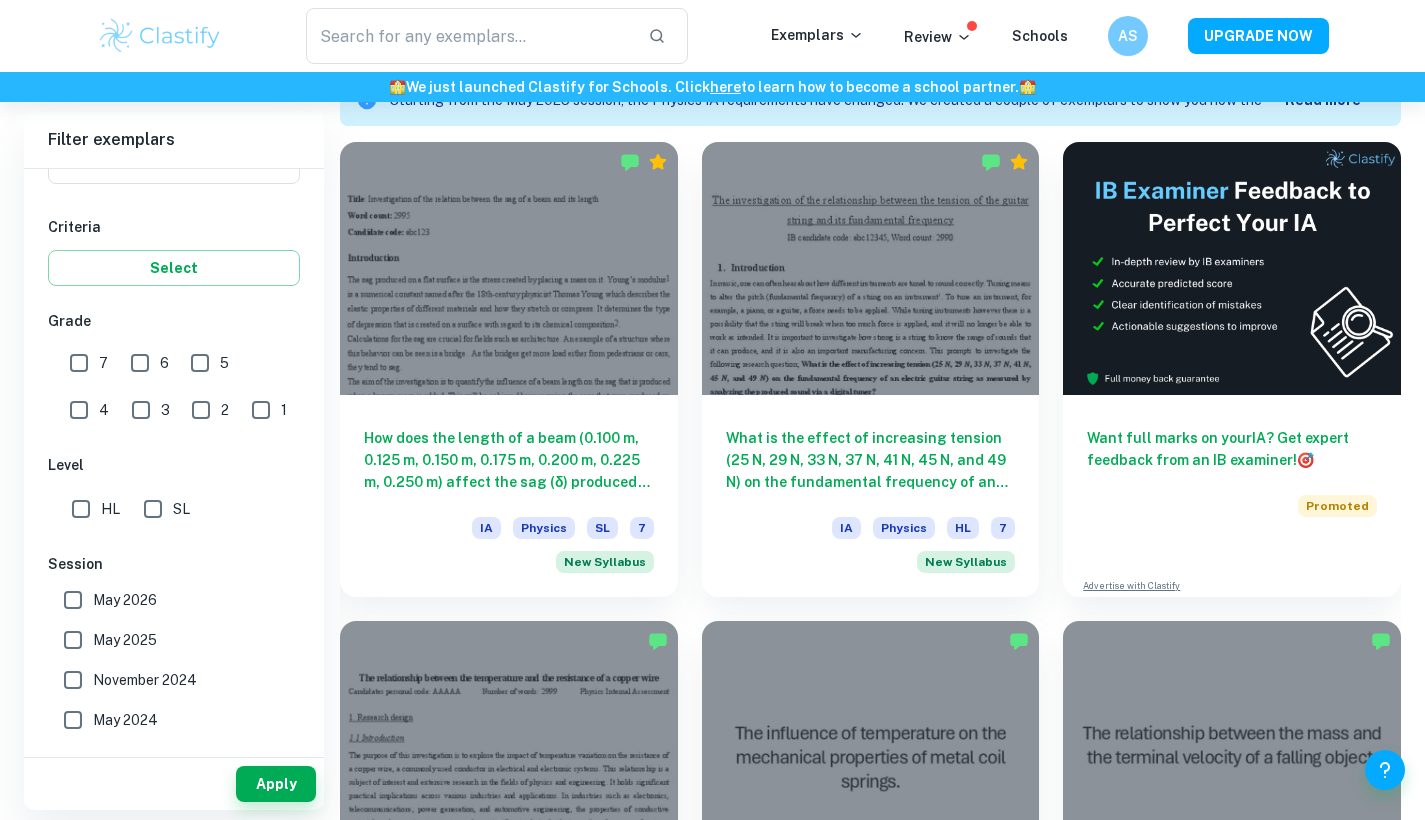 click on "HL" at bounding box center (81, 509) 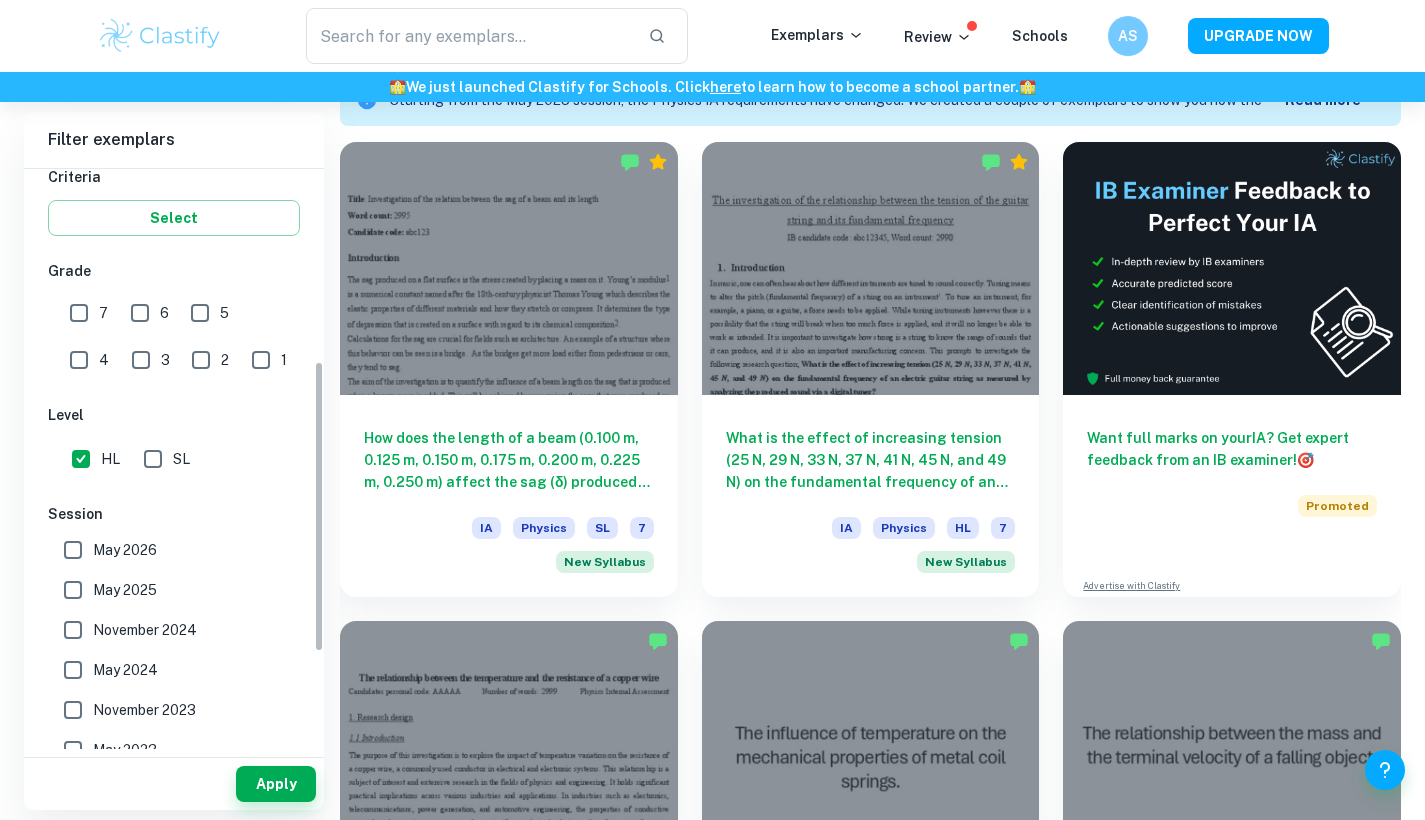 scroll, scrollTop: 389, scrollLeft: 0, axis: vertical 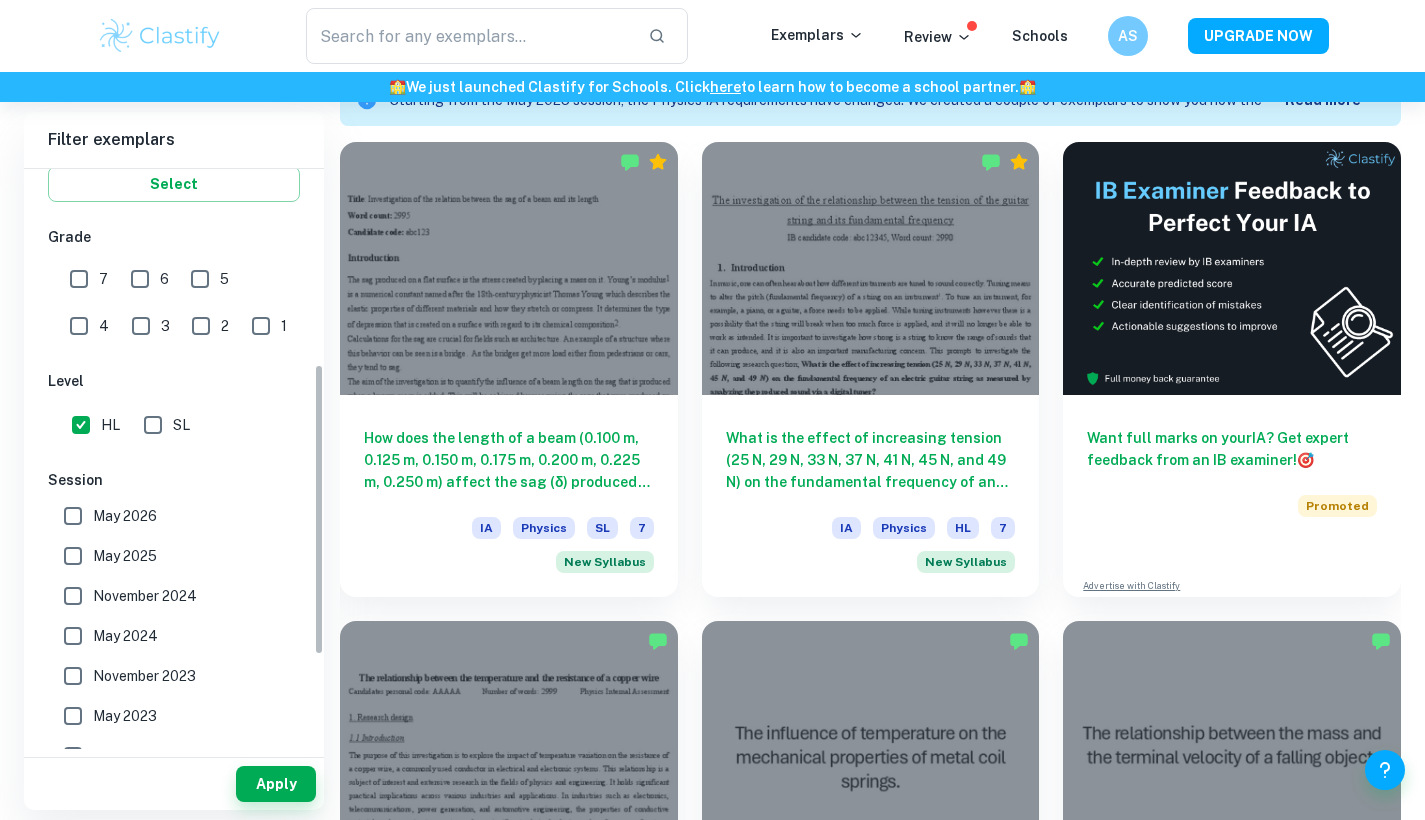 click on "May 2026" at bounding box center (125, 516) 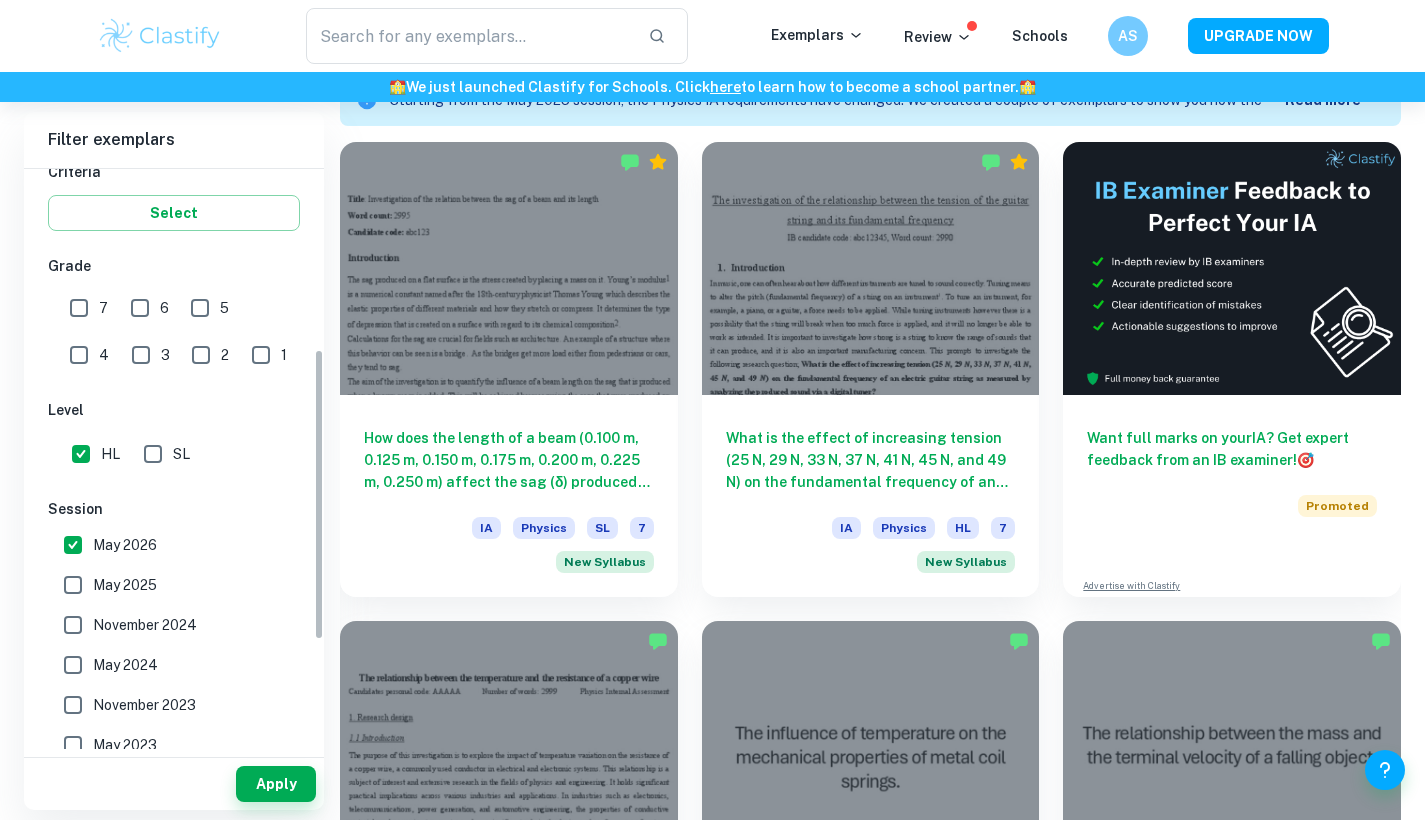 scroll, scrollTop: 358, scrollLeft: 0, axis: vertical 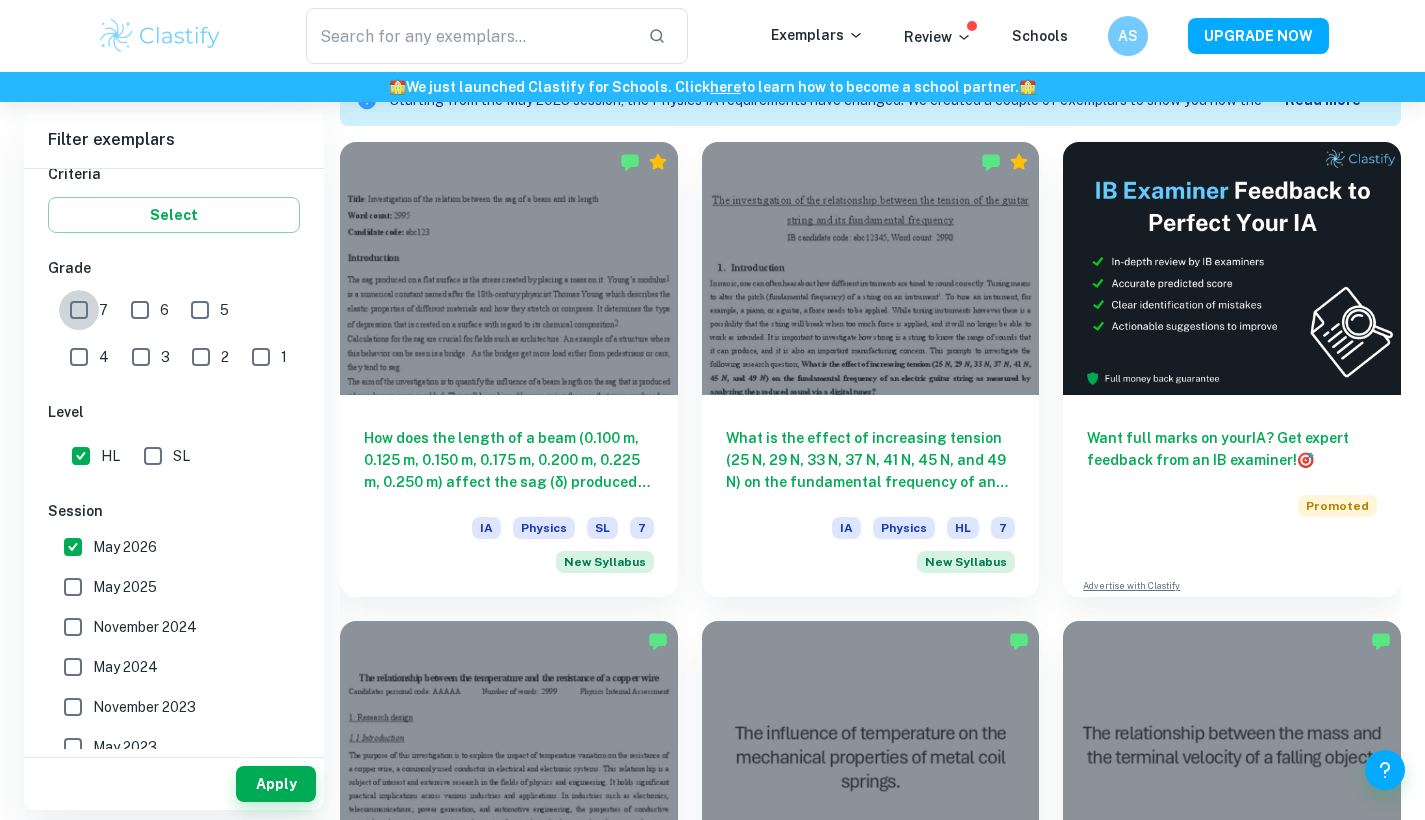 click on "7" at bounding box center (79, 310) 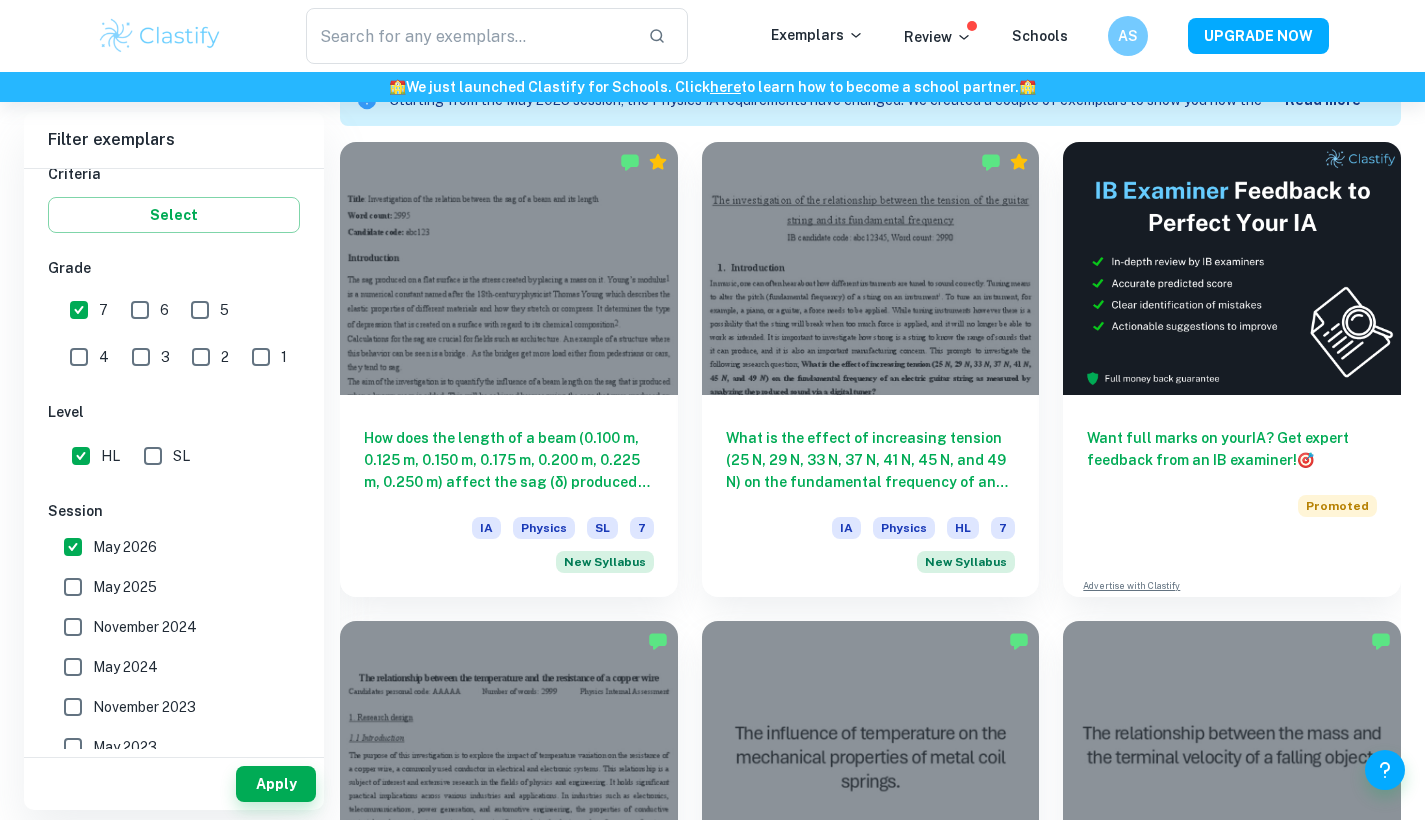 click on "May 2025" at bounding box center (125, 587) 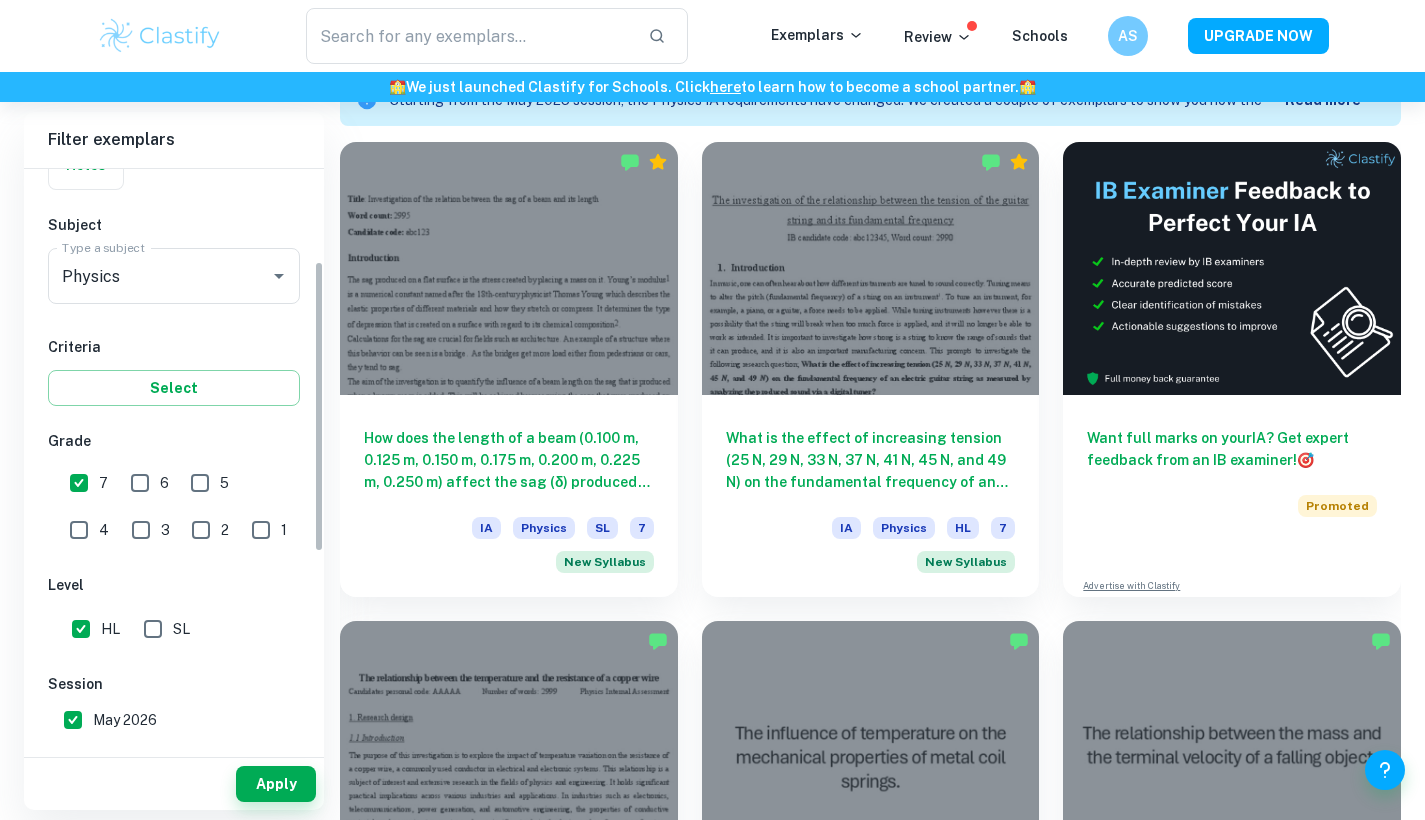 scroll, scrollTop: 213, scrollLeft: 0, axis: vertical 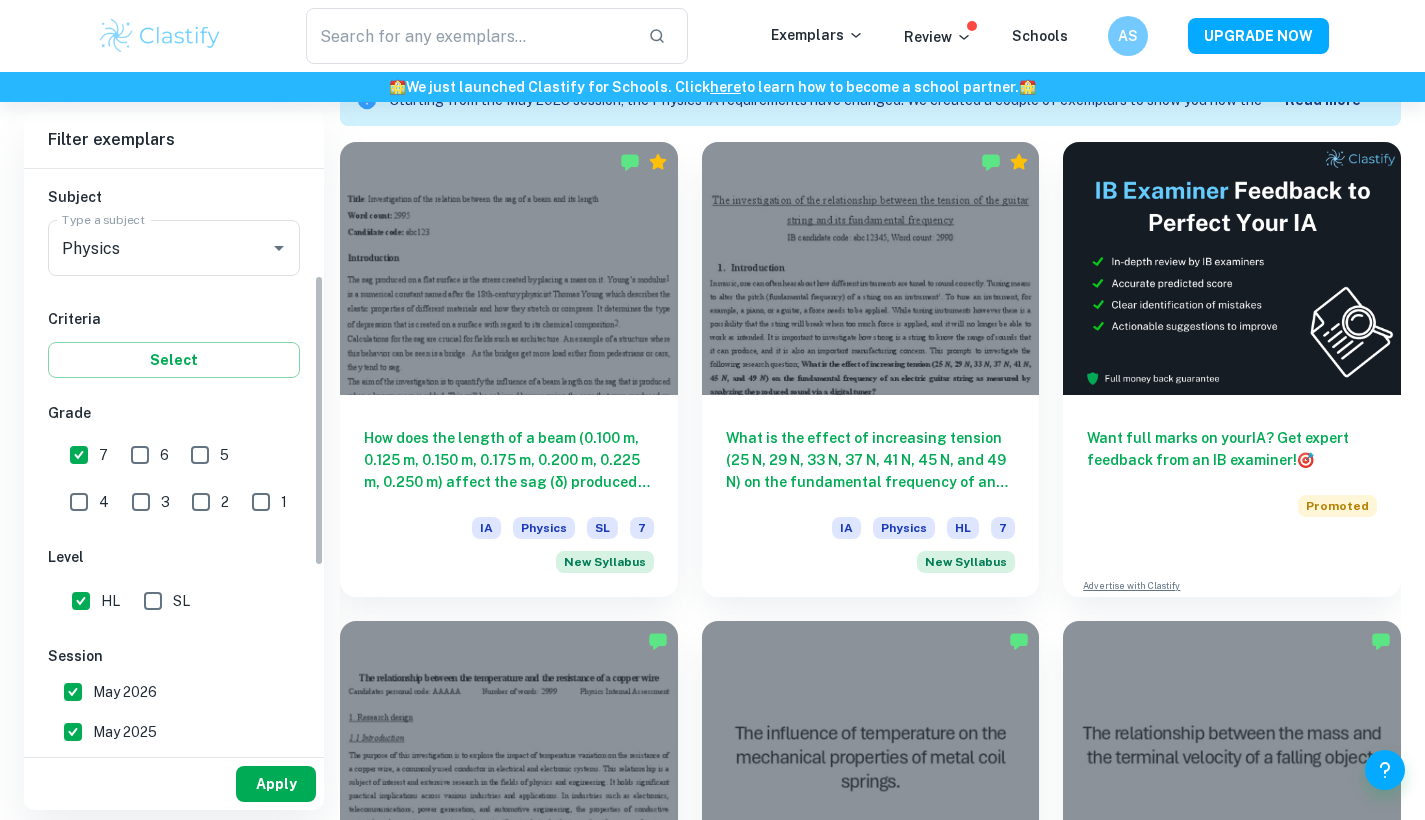 click on "Apply" at bounding box center (276, 784) 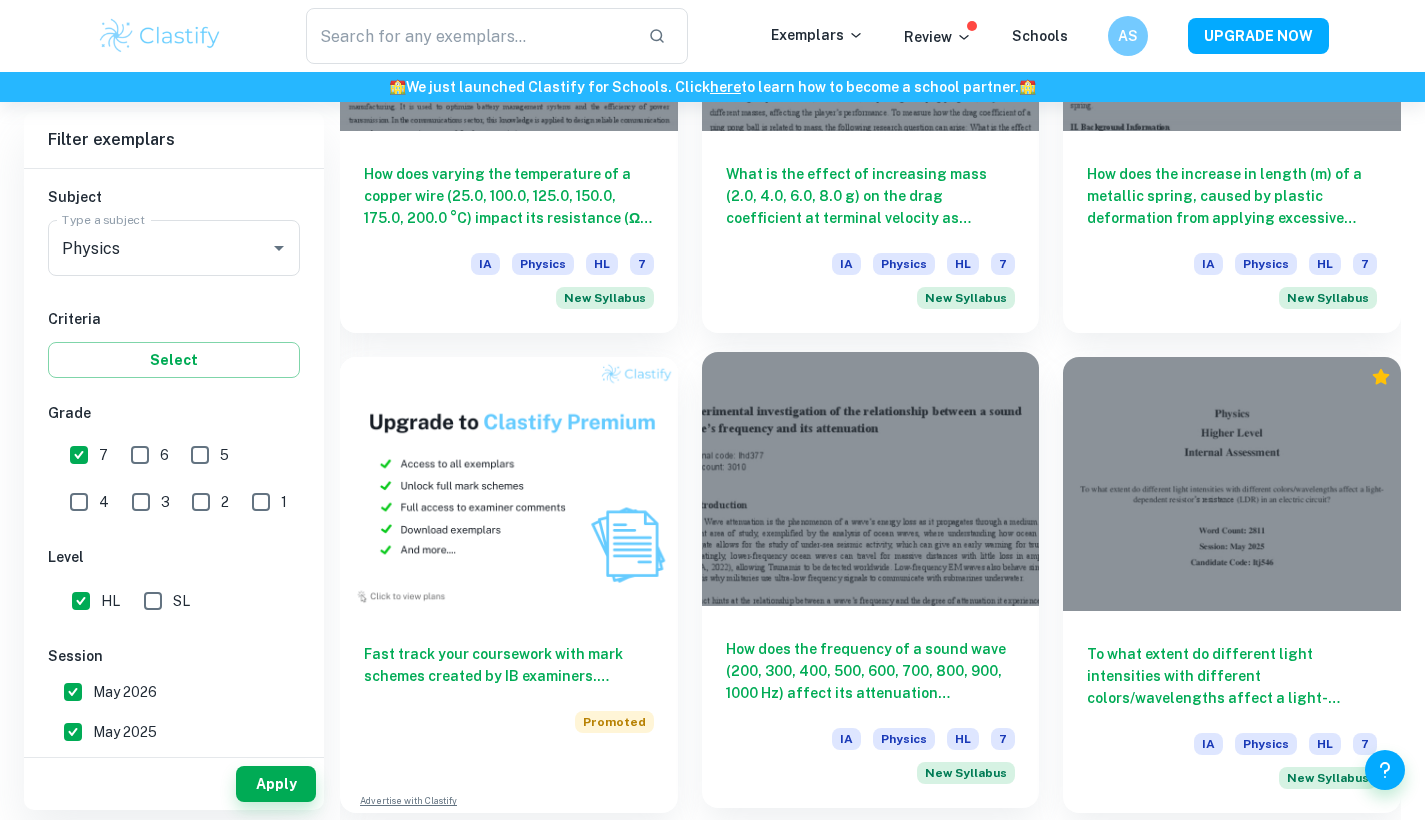 scroll, scrollTop: 1441, scrollLeft: 0, axis: vertical 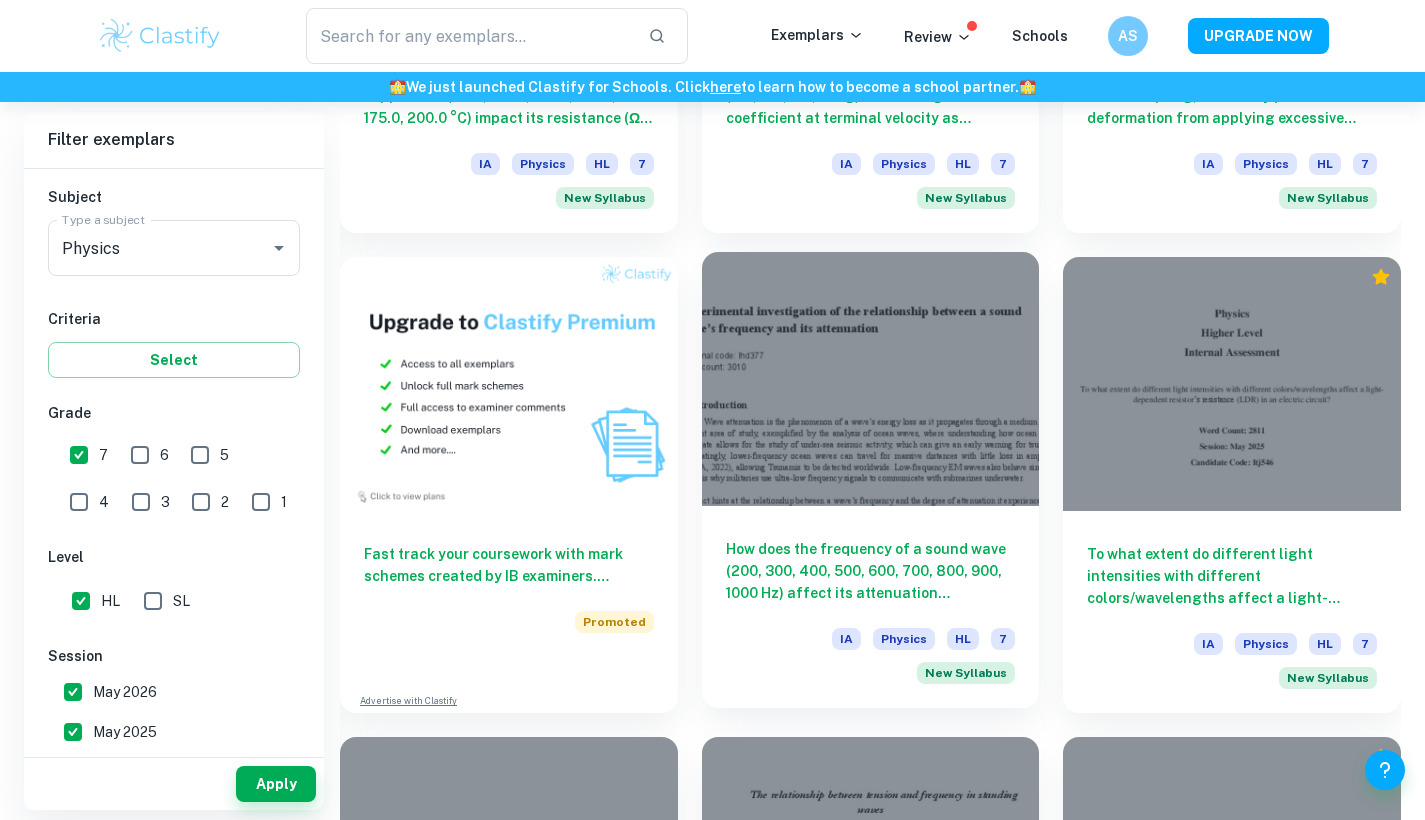 click on "How does the frequency of a sound wave ([NUMBER], [NUMBER], [NUMBER], [NUMBER], [NUMBER], [NUMBER], [NUMBER], [NUMBER], [NUMBER] Hz) affect its
attenuation coefficient? IA Physics HL 7 New Syllabus" at bounding box center [871, 607] 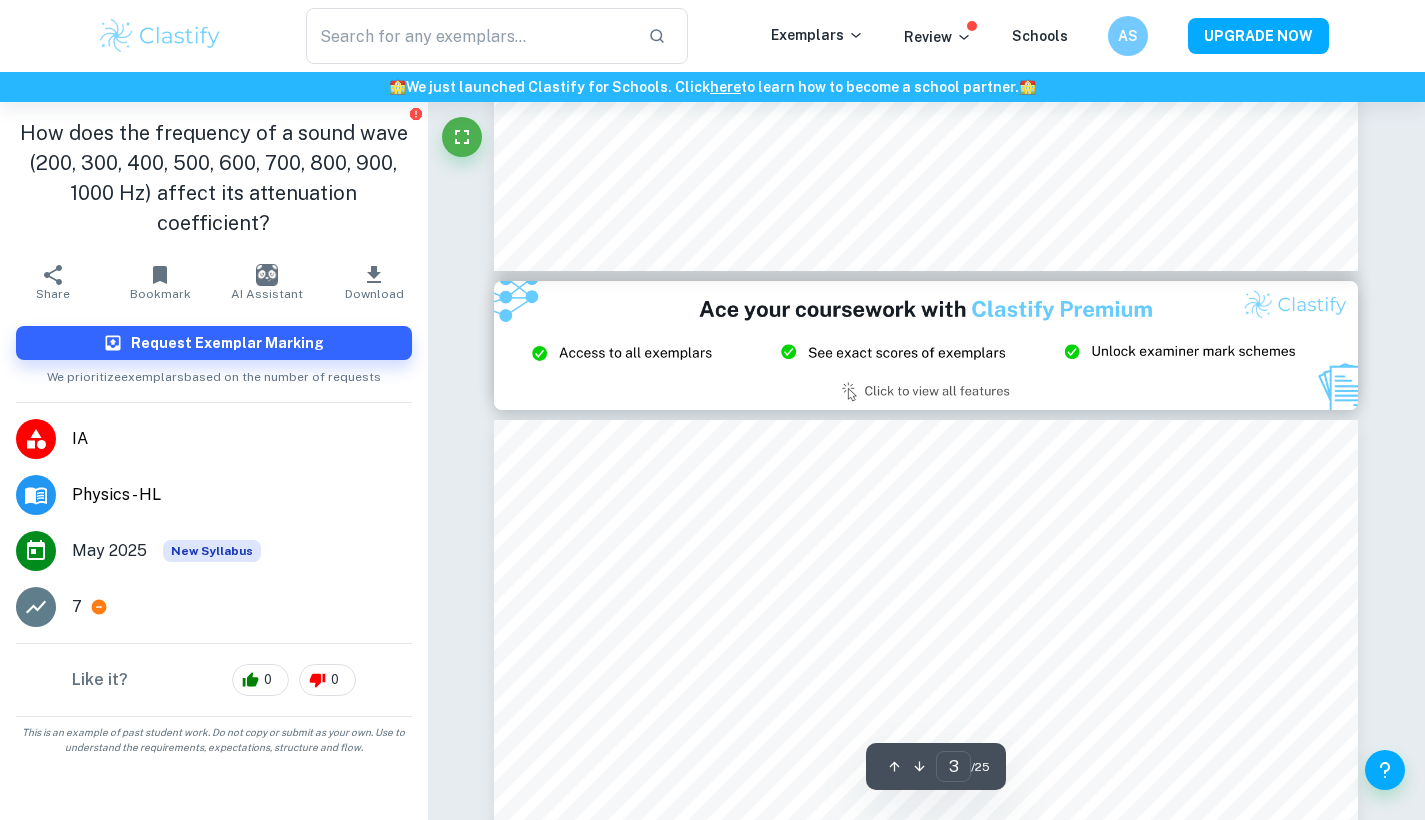 scroll, scrollTop: 2570, scrollLeft: 0, axis: vertical 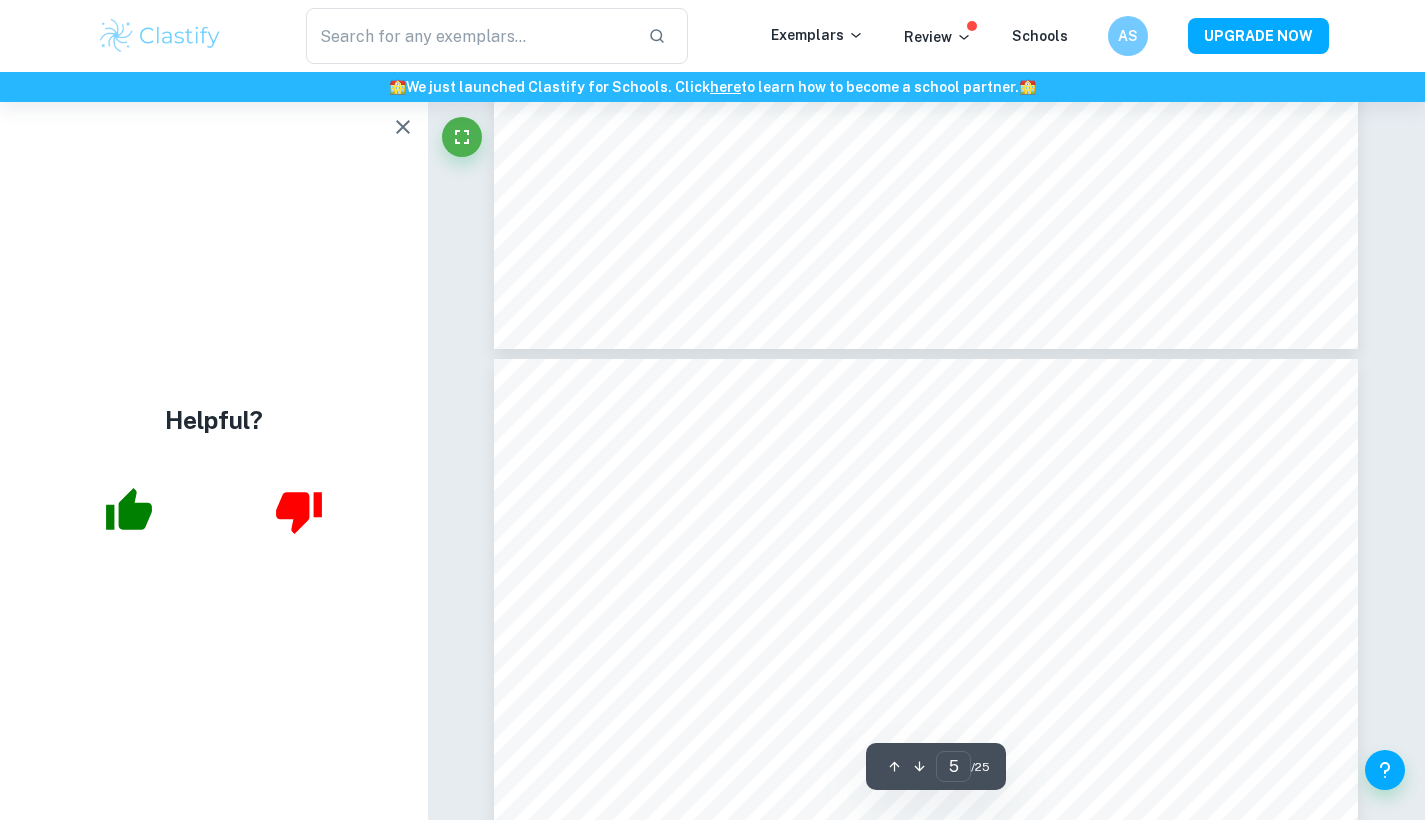 type on "6" 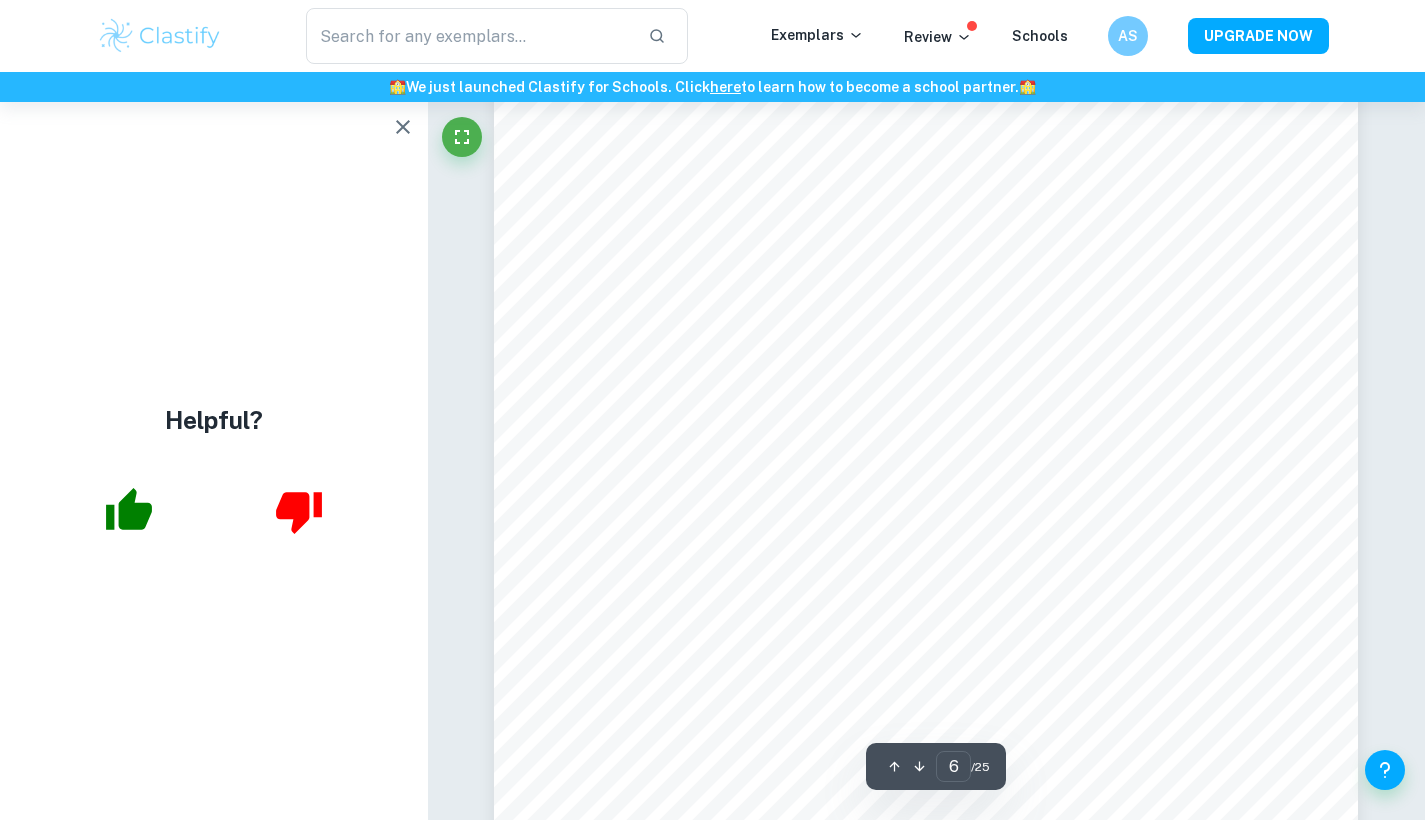 scroll, scrollTop: 6626, scrollLeft: 0, axis: vertical 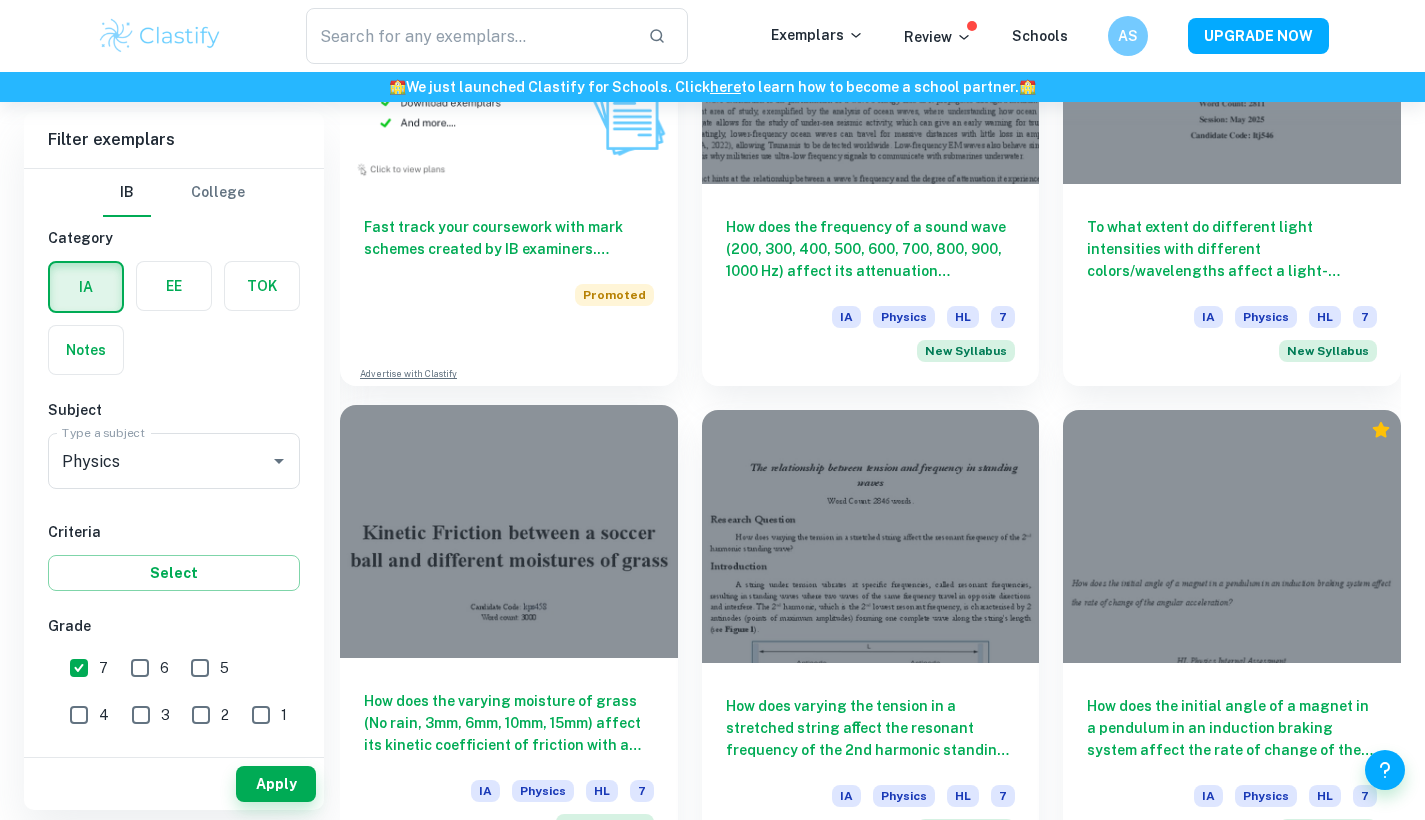 click at bounding box center (509, 531) 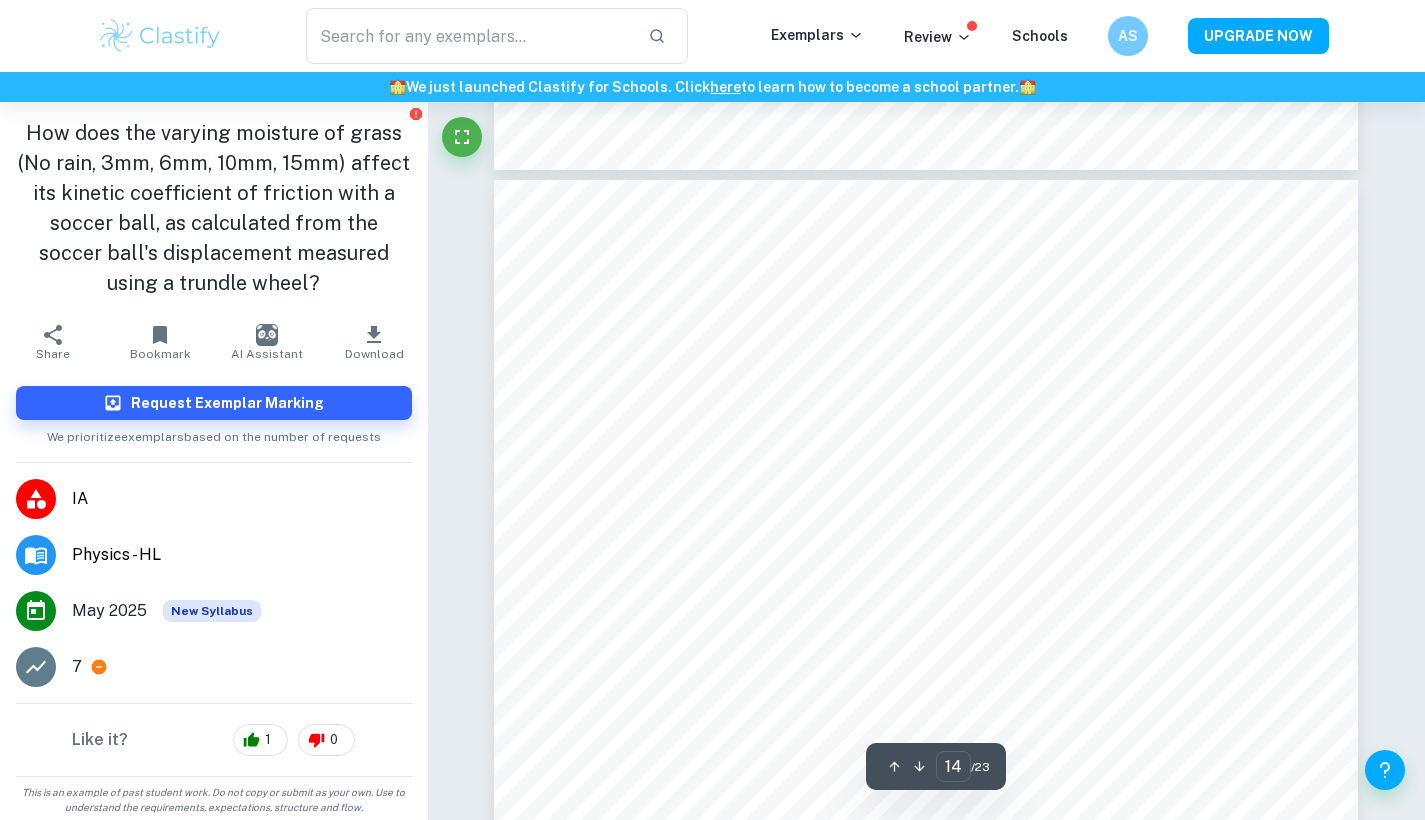 scroll, scrollTop: 15328, scrollLeft: 0, axis: vertical 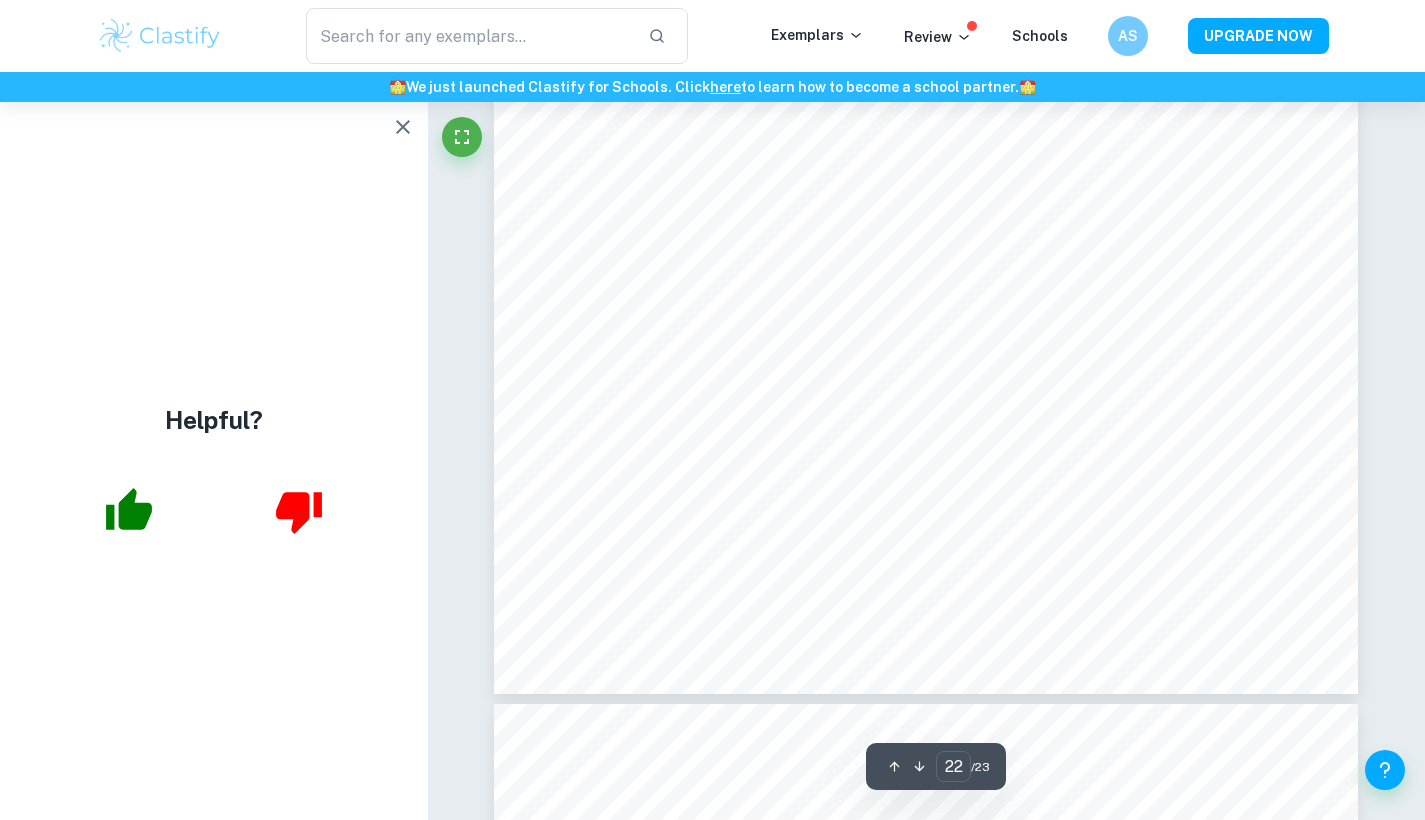 type on "23" 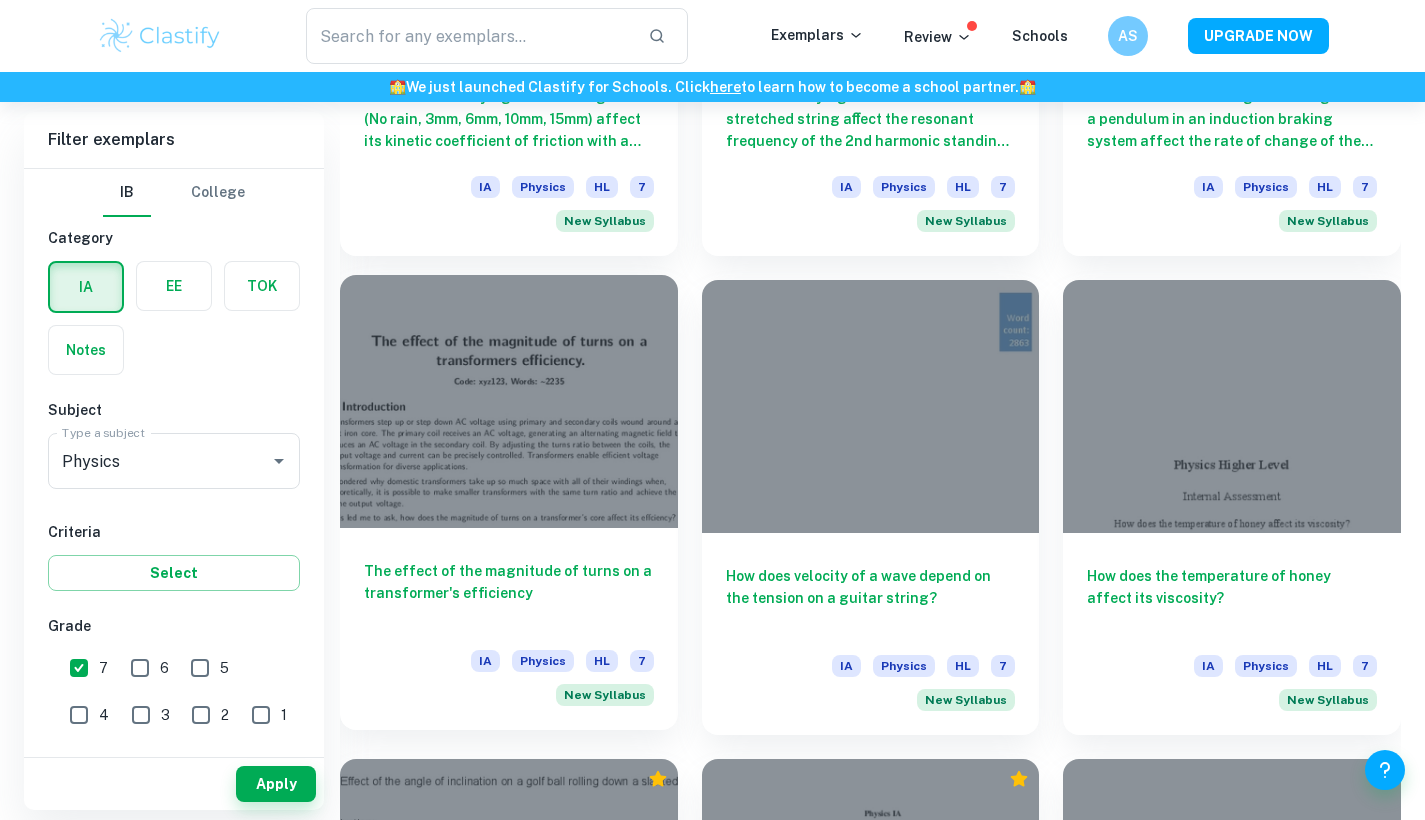 click at bounding box center [509, 401] 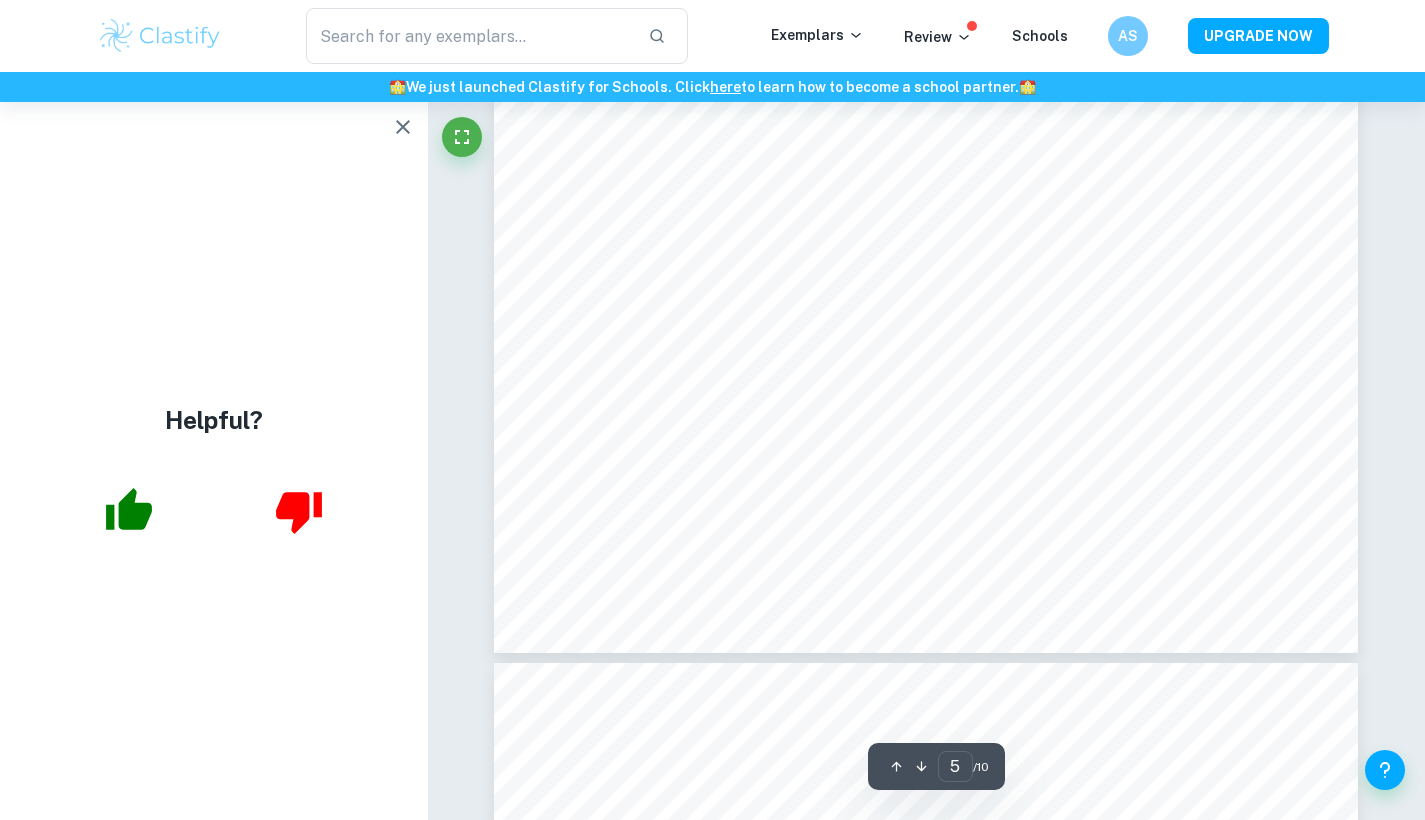 scroll, scrollTop: 5891, scrollLeft: 0, axis: vertical 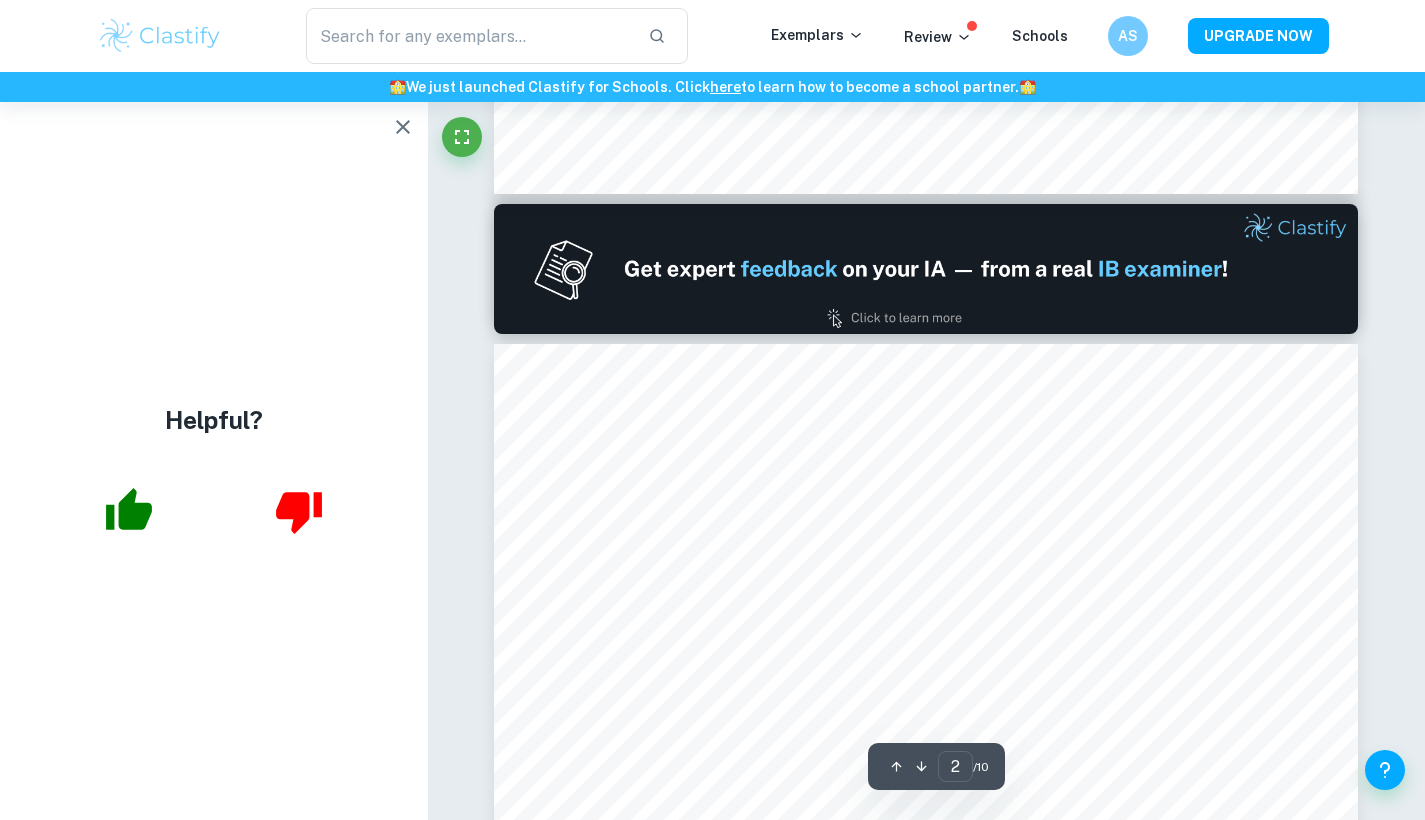 type on "1" 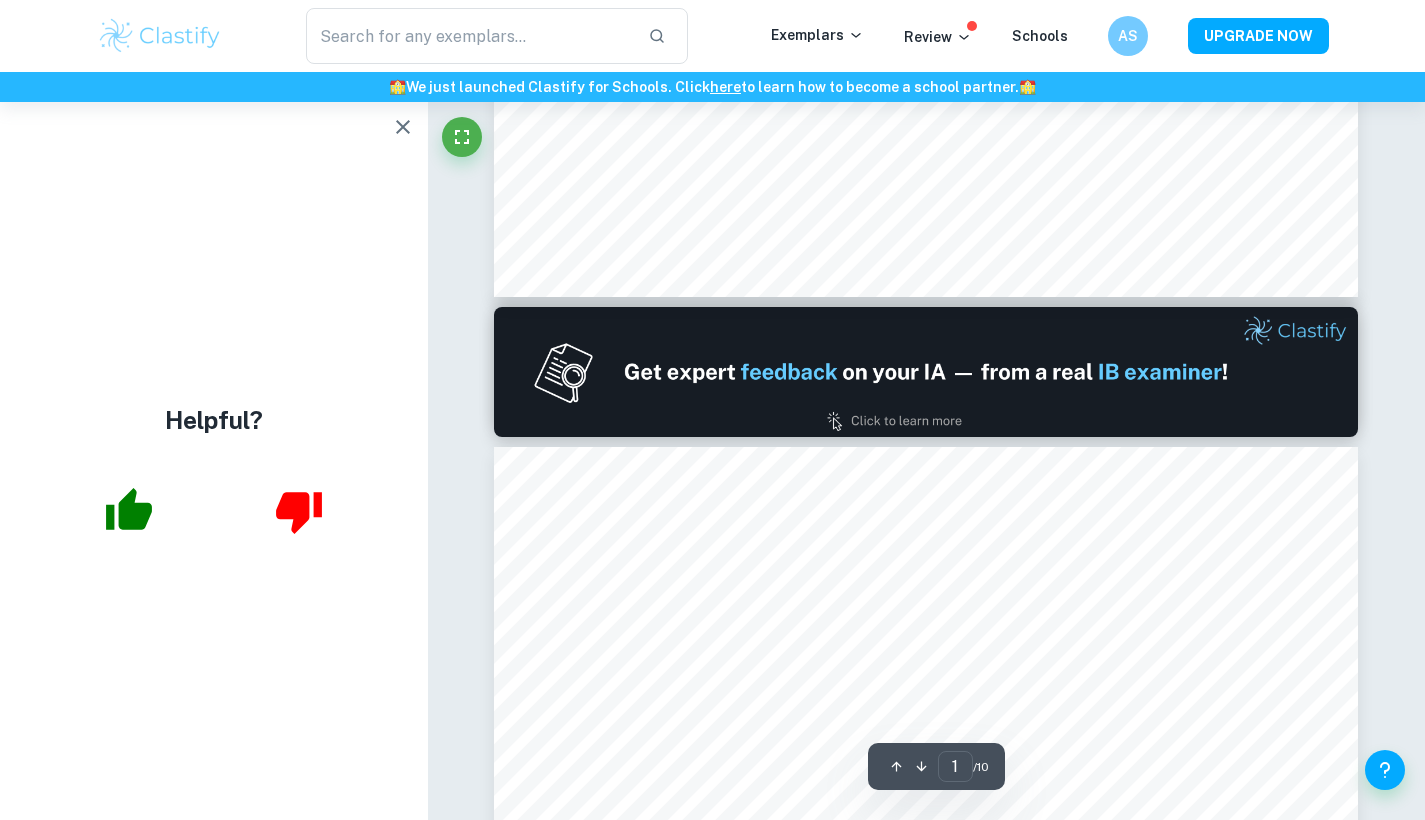 scroll, scrollTop: 1033, scrollLeft: 0, axis: vertical 